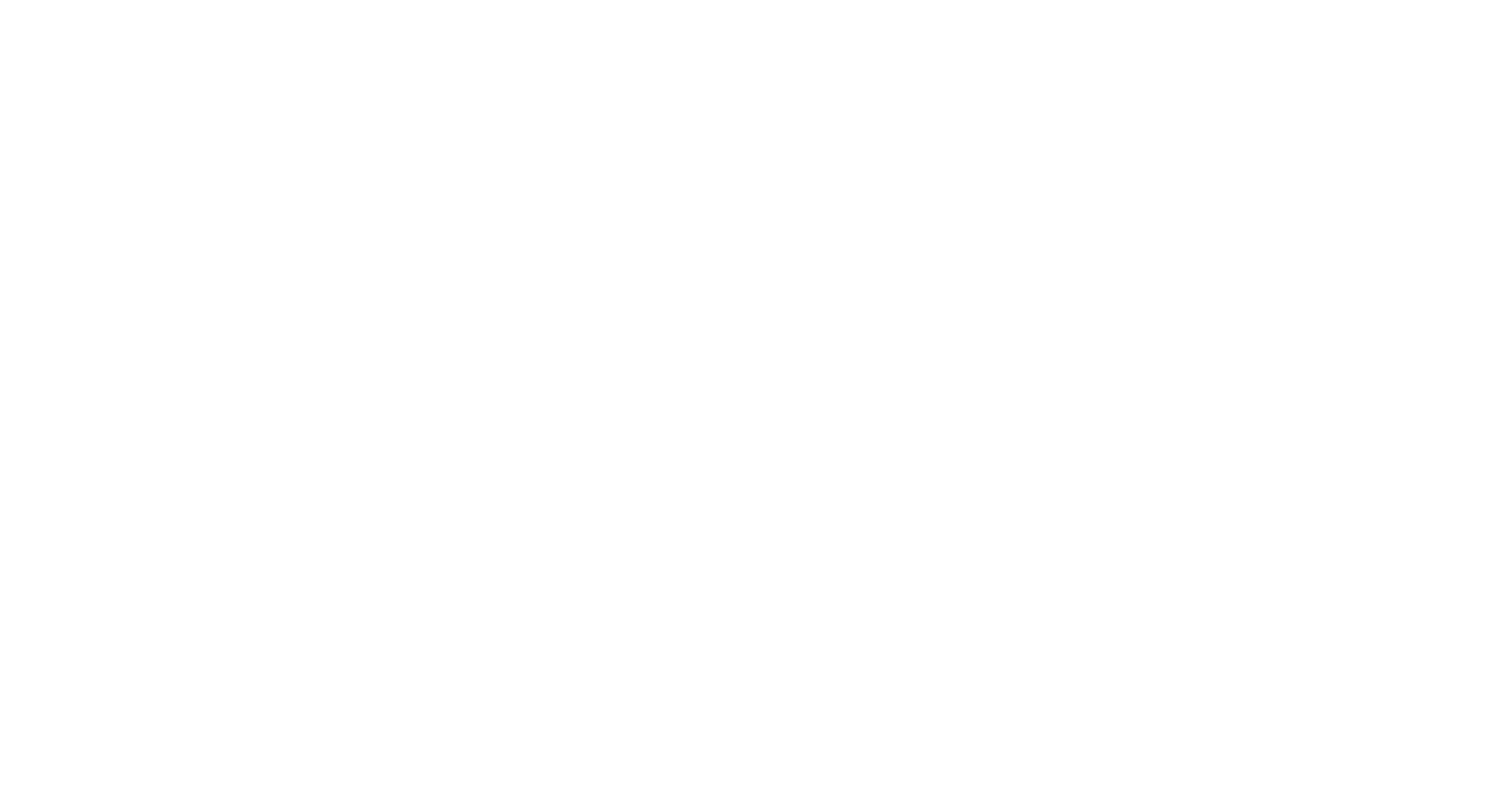 scroll, scrollTop: 0, scrollLeft: 0, axis: both 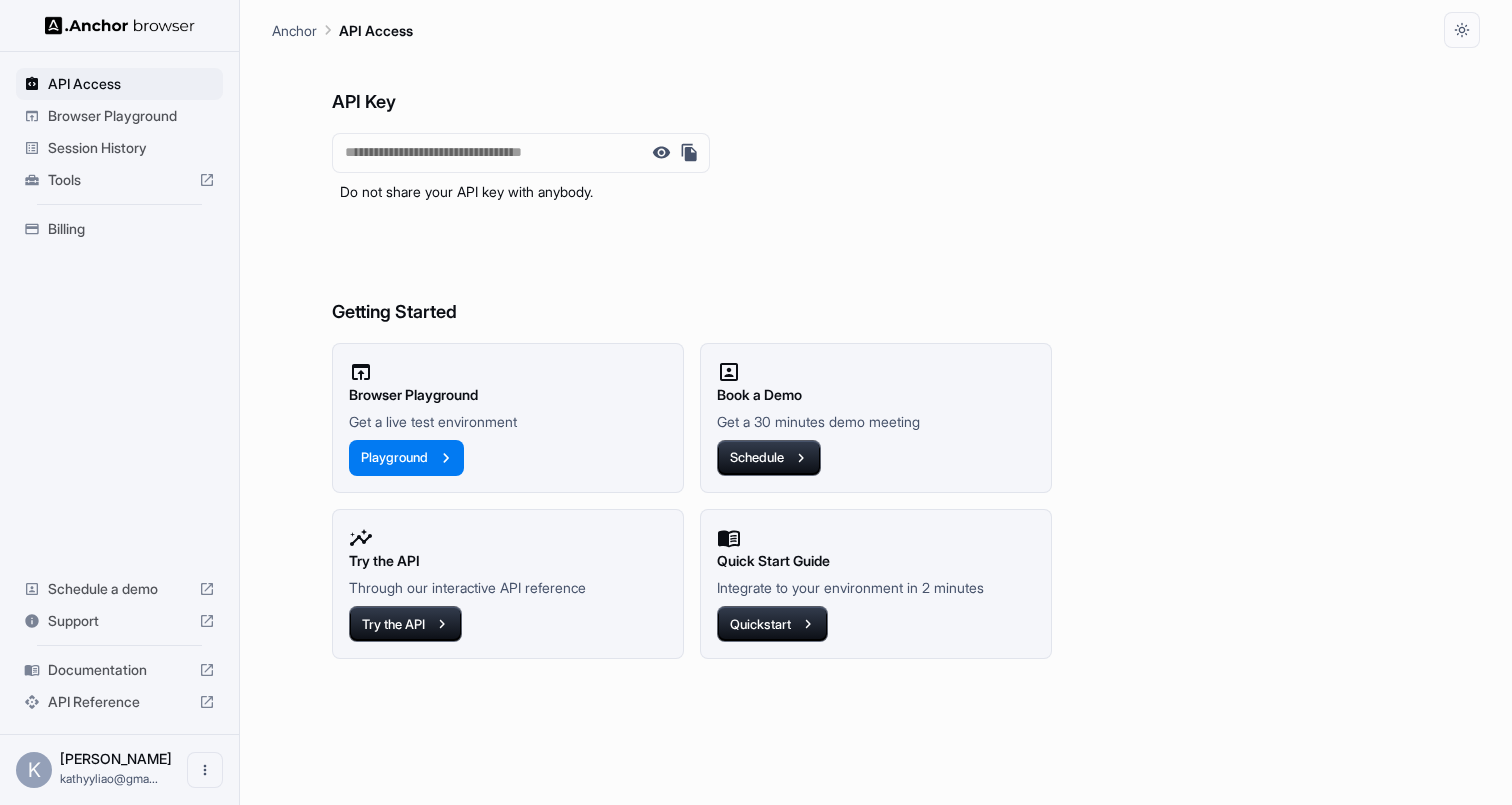 click on "Browser Playground" at bounding box center (131, 116) 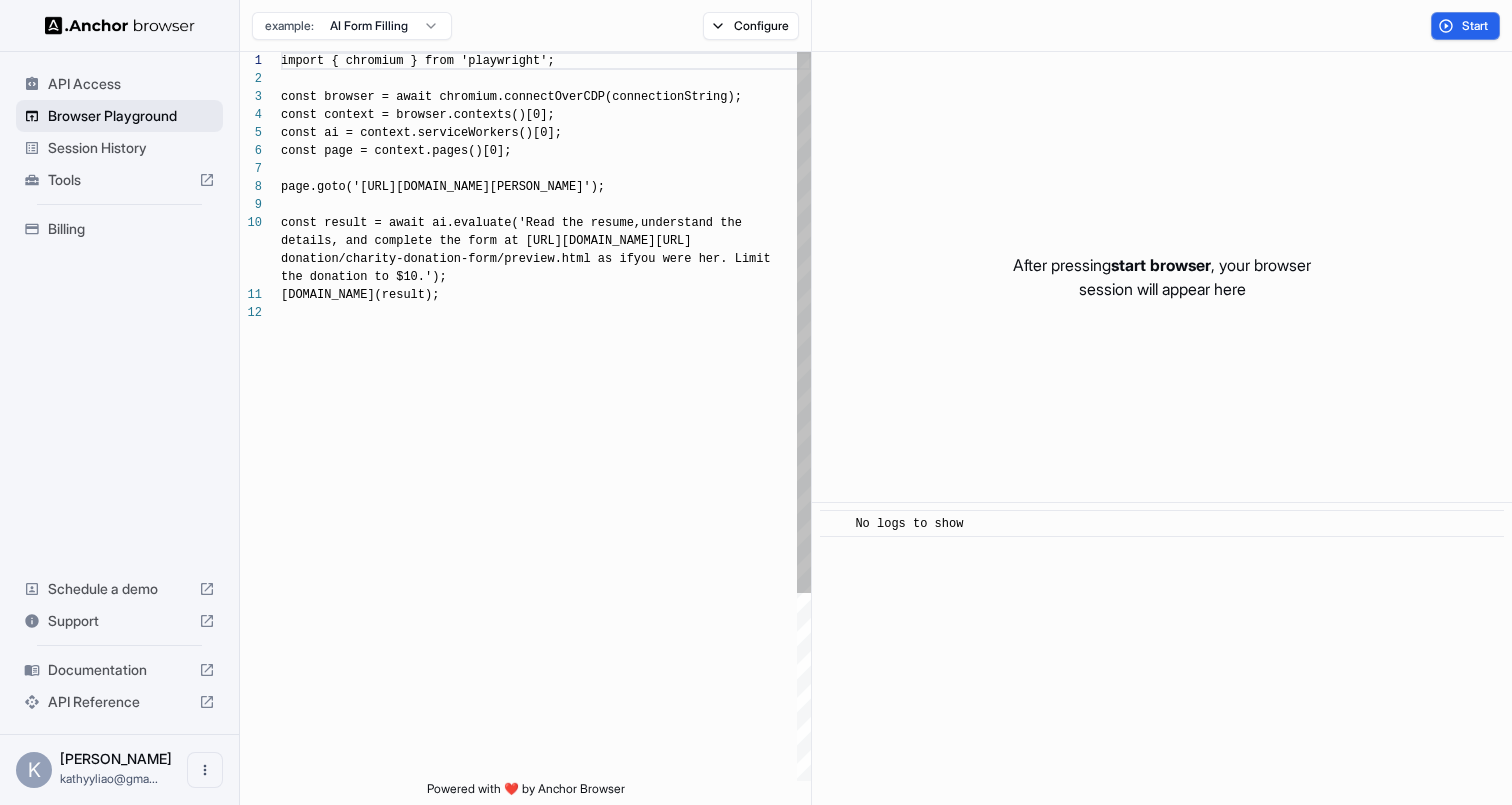 scroll, scrollTop: 162, scrollLeft: 0, axis: vertical 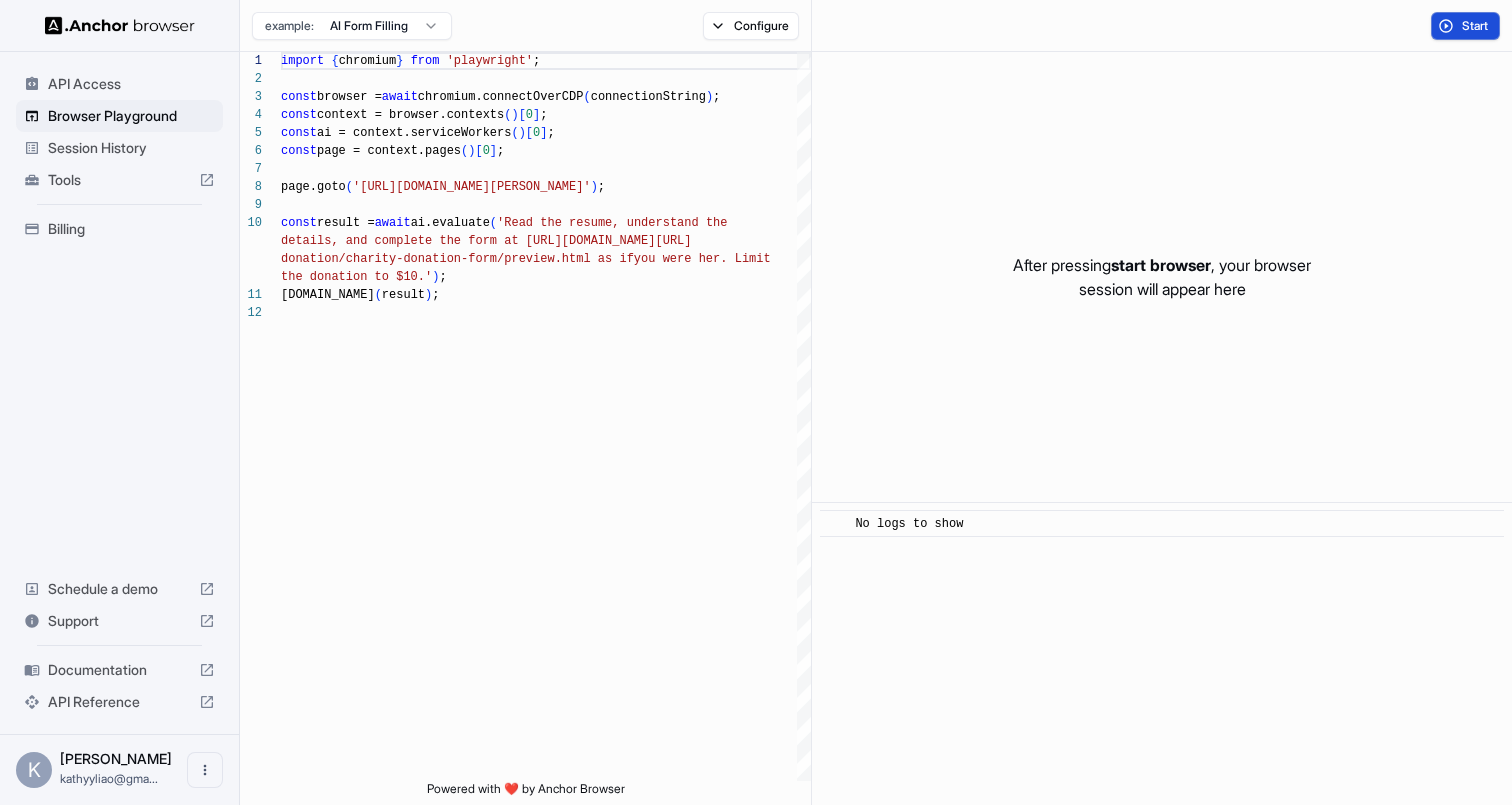 click on "Start" at bounding box center [1476, 26] 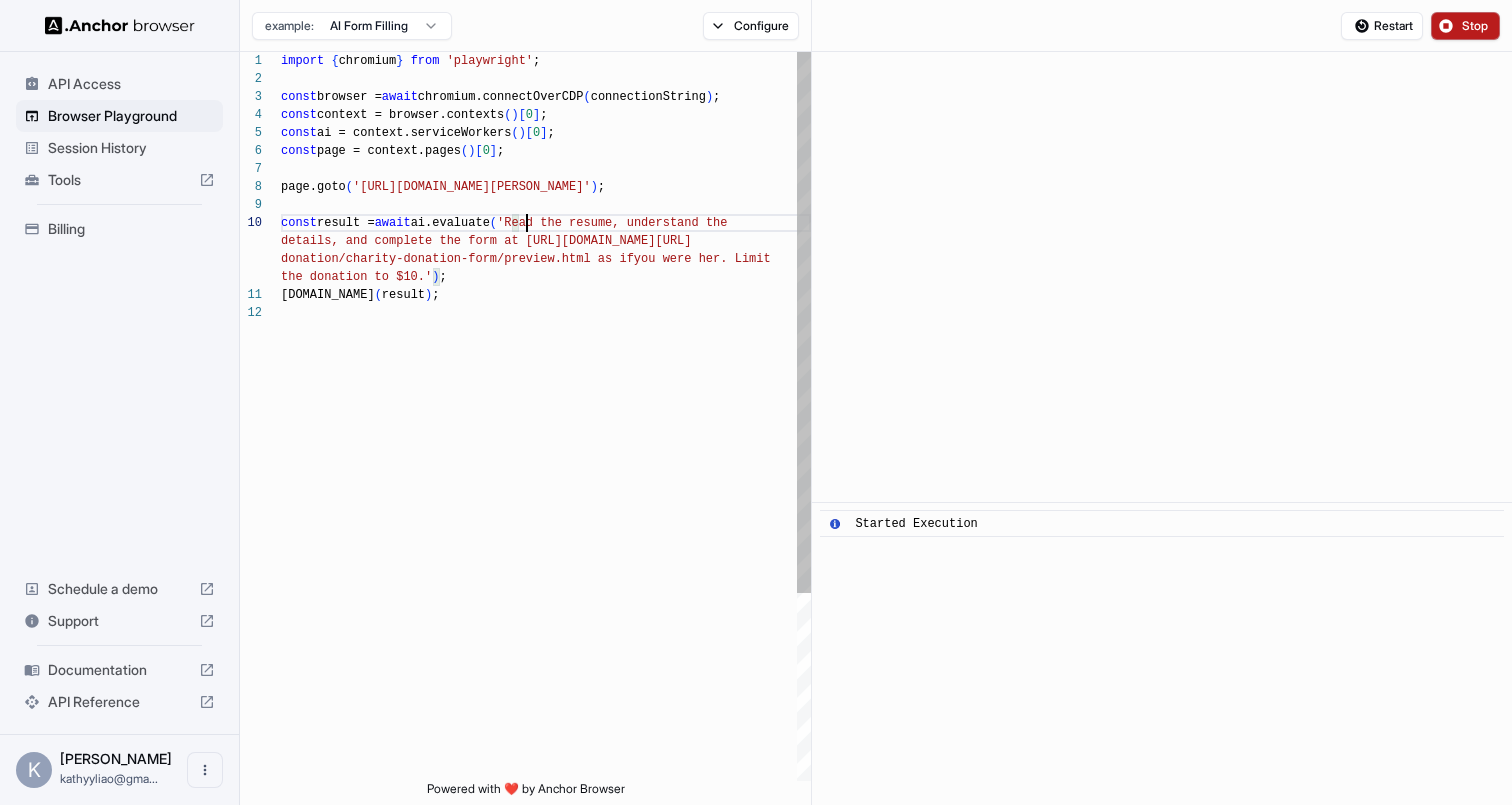 type on "**********" 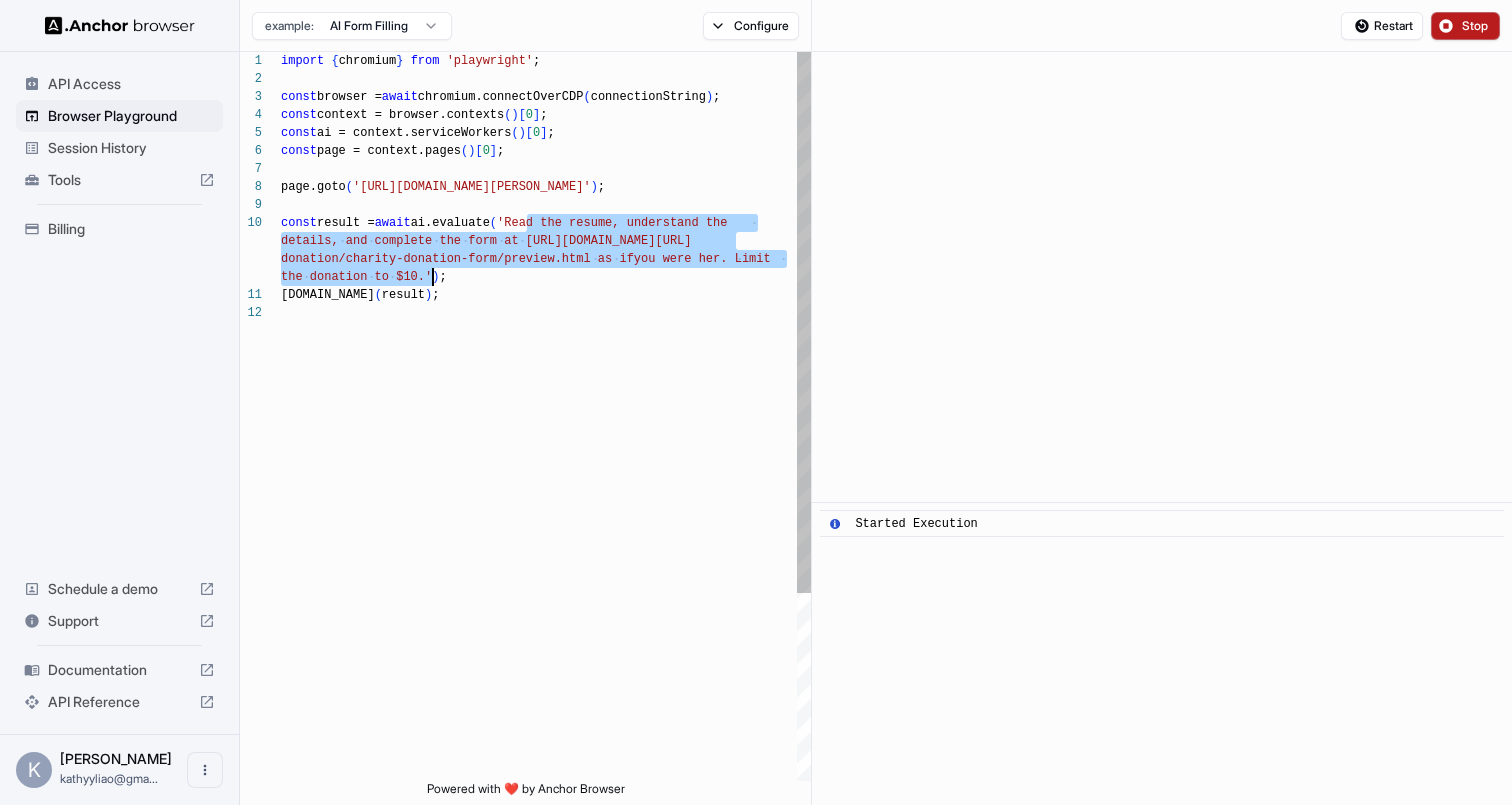 drag, startPoint x: 528, startPoint y: 222, endPoint x: 432, endPoint y: 284, distance: 114.28036 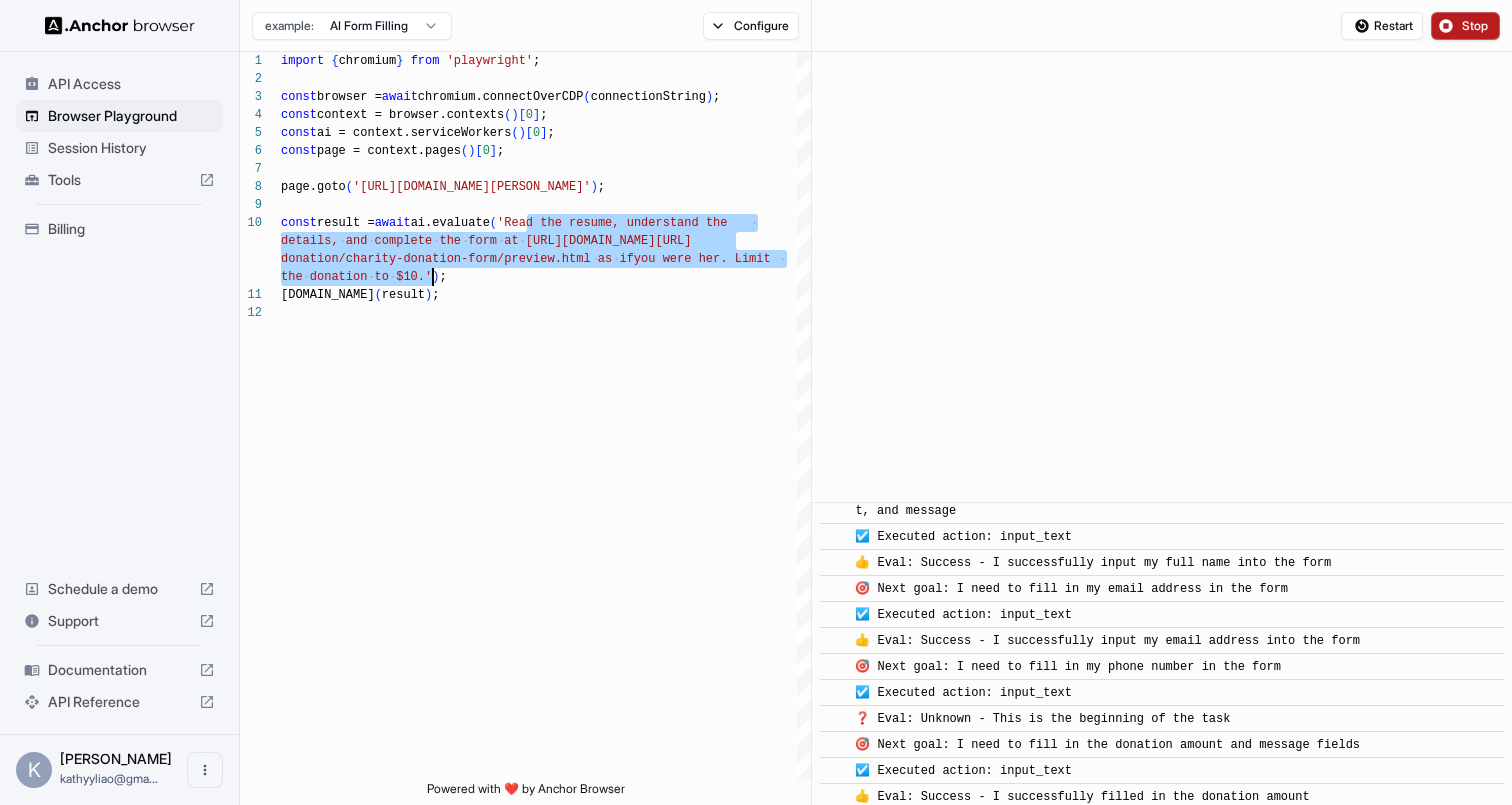 scroll, scrollTop: 439, scrollLeft: 0, axis: vertical 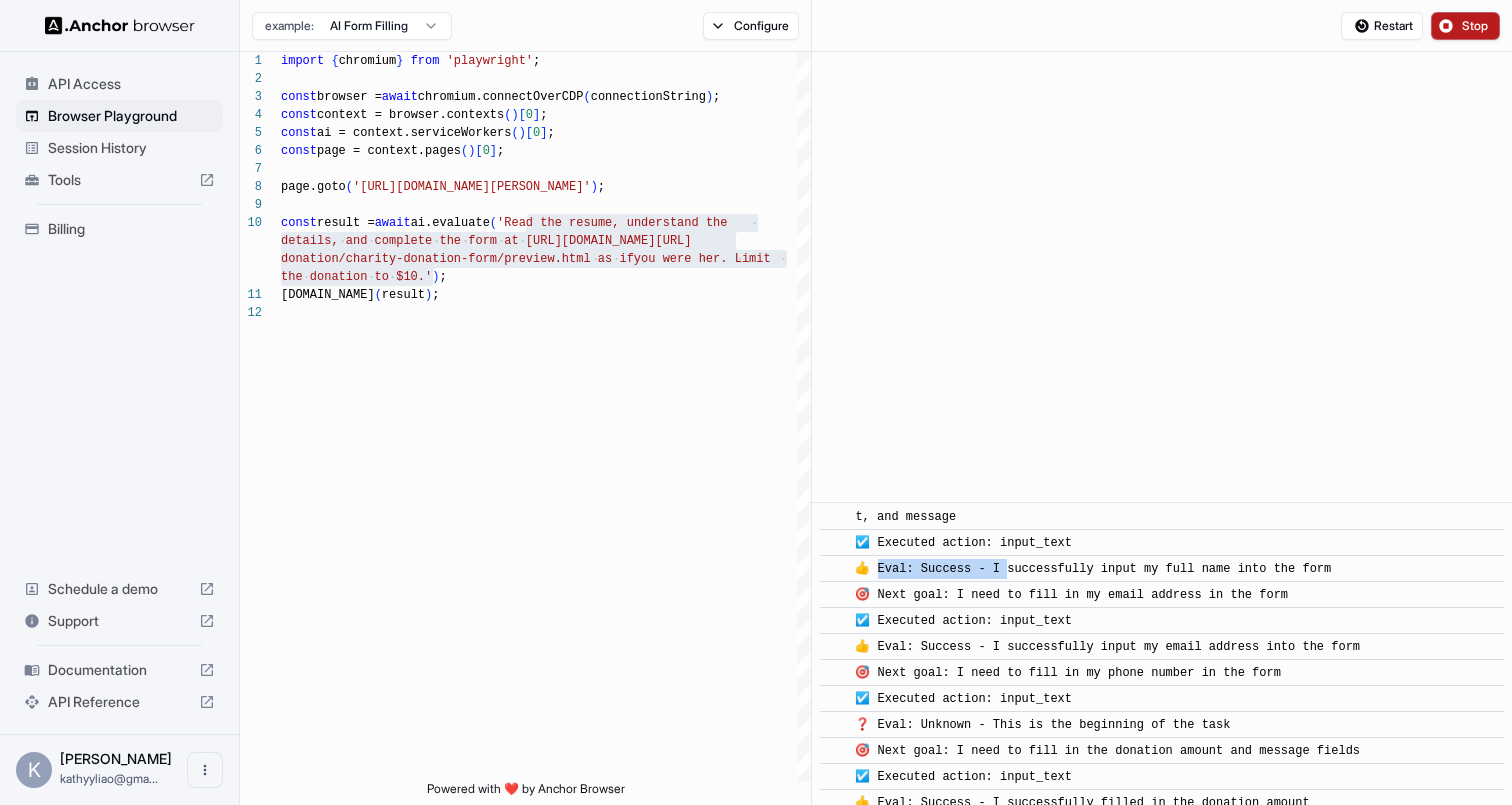 drag, startPoint x: 872, startPoint y: 569, endPoint x: 1004, endPoint y: 571, distance: 132.01515 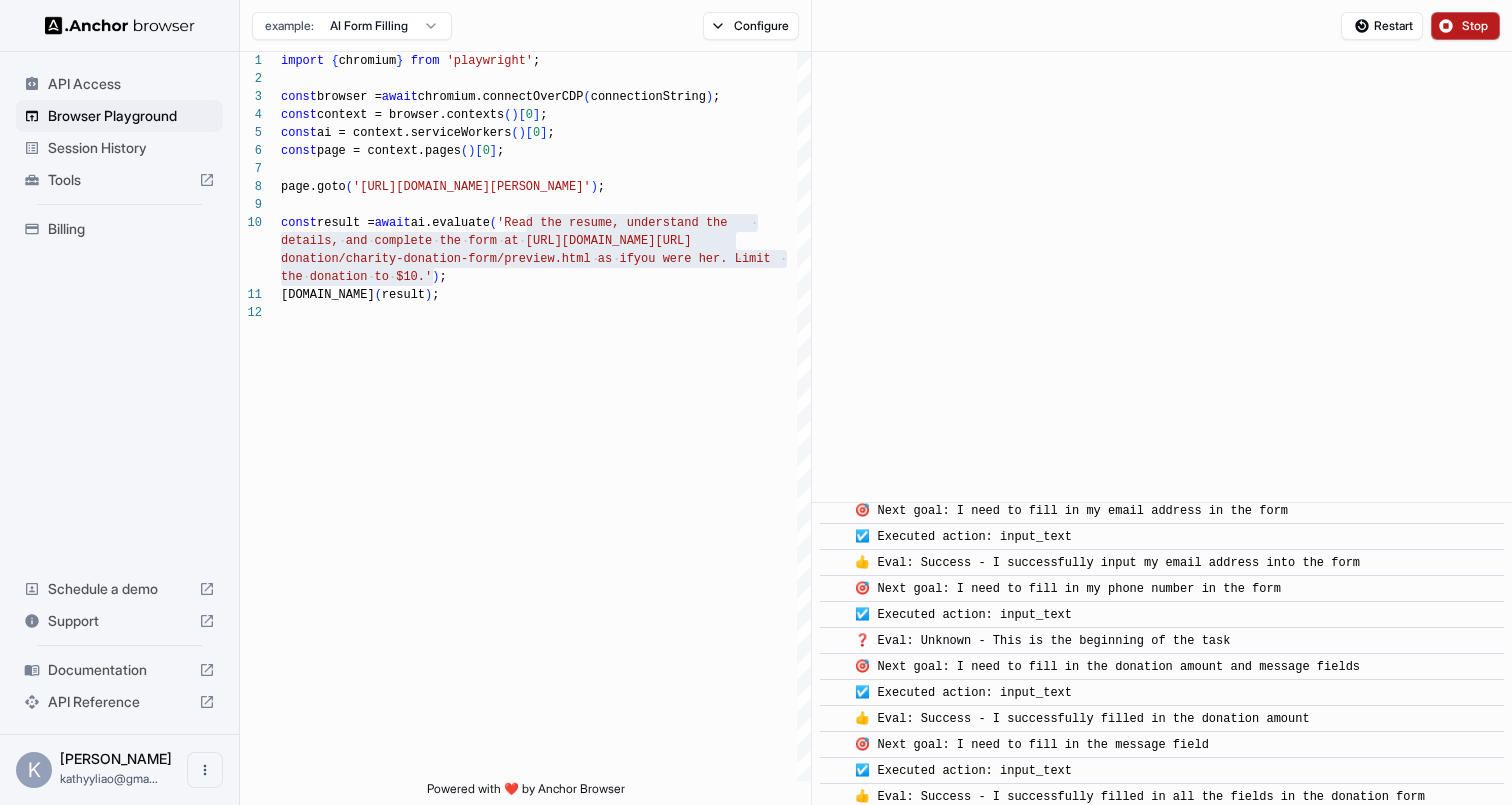 scroll, scrollTop: 550, scrollLeft: 0, axis: vertical 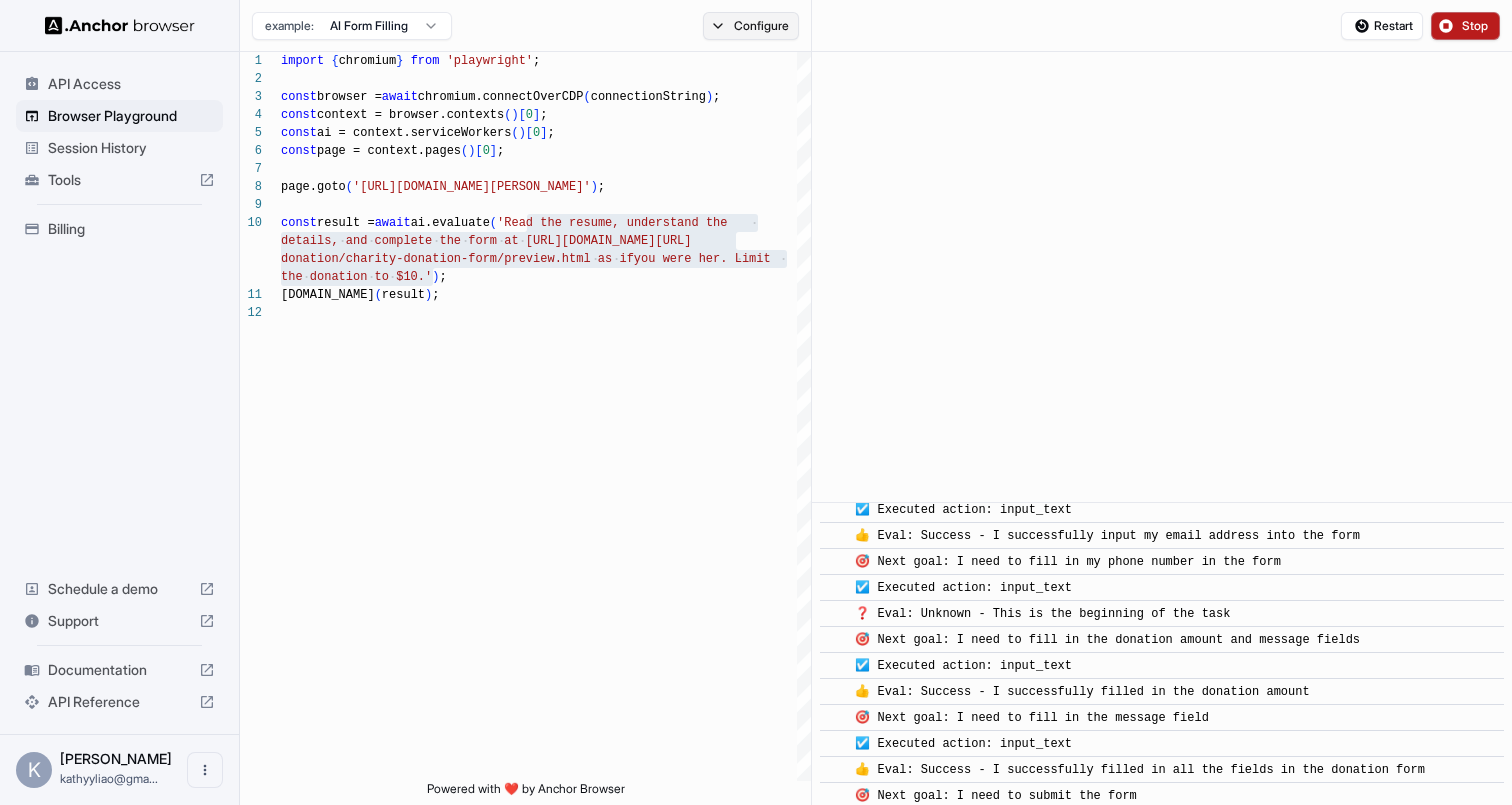 click on "Configure" at bounding box center (751, 26) 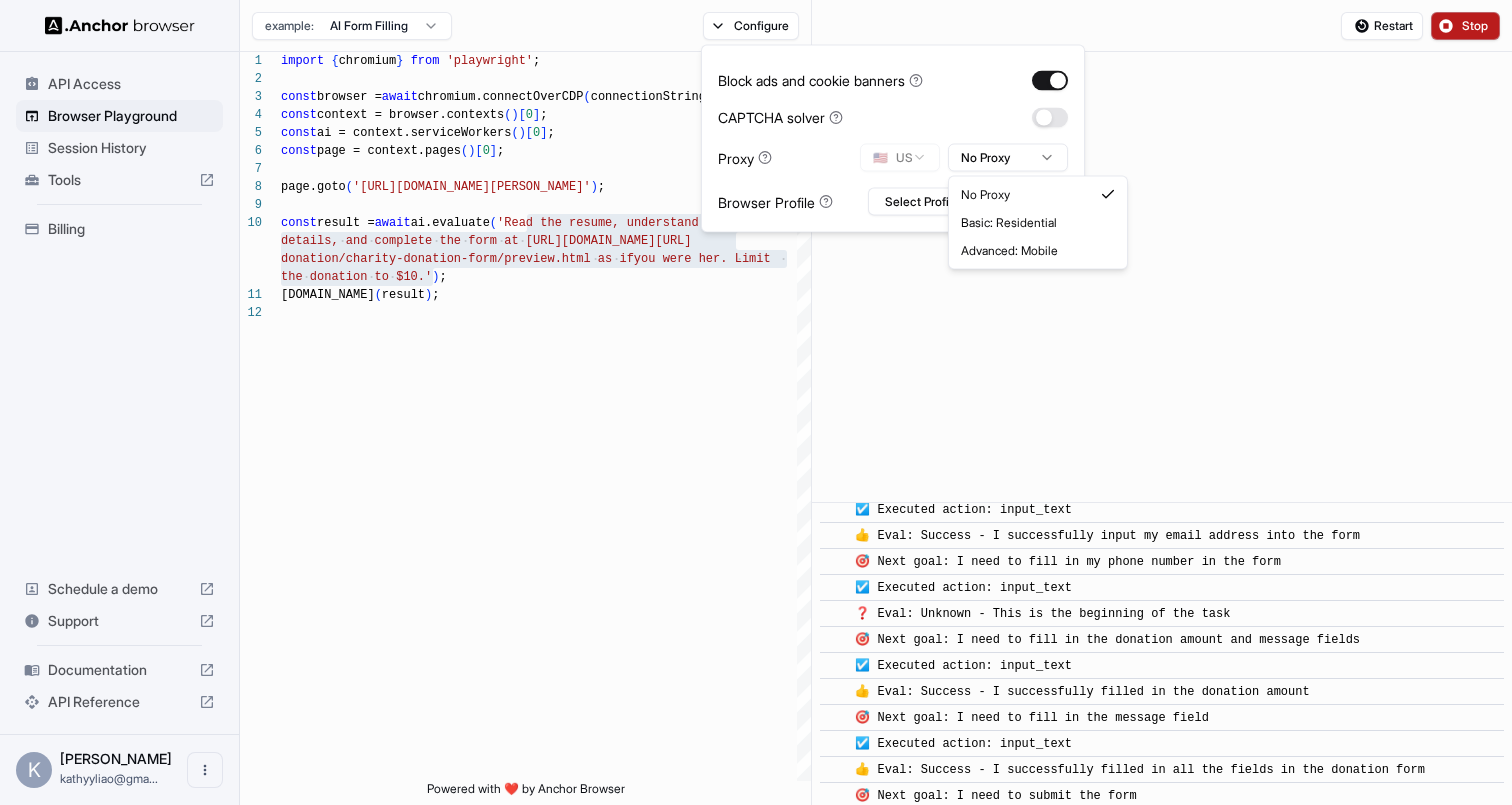 click on "API Access Browser Playground Session History Tools Billing Schedule a demo Support Documentation API Reference K [PERSON_NAME] kathyyliao@gma... Browser Playground example:  AI Form Filling Configure Restart Stop 1 2 3 4 5 6 7 8 9 10 11 12 import   {  chromium  }   from   'playwright' ; const  browser =  await  chromium.connectOverCDP ( connectionString ) ; const  context = browser.contexts ( ) [ 0 ] ; const  ai = context.serviceWorkers ( ) [ 0 ] ; const  page = context.pages ( ) [ 0 ] ; page.goto ( '[URL][DOMAIN_NAME][PERSON_NAME]' ) ; const  result =  await  ai.evaluate ( 'Read the resume, understand the  details, and complete the form at [URL] [DOMAIN_NAME][URL] donation/charity-donation-form/preview.html as if  you were her. Limit  the donation to $10.' ) ; [DOMAIN_NAME] ( result ) ; const  context:  BrowserContext Powered with ❤️ by Anchor Browser ​ Started Execution  ​ ​ ❓ Eval: Unknown - This is the beginning of the task  ​" at bounding box center [756, 402] 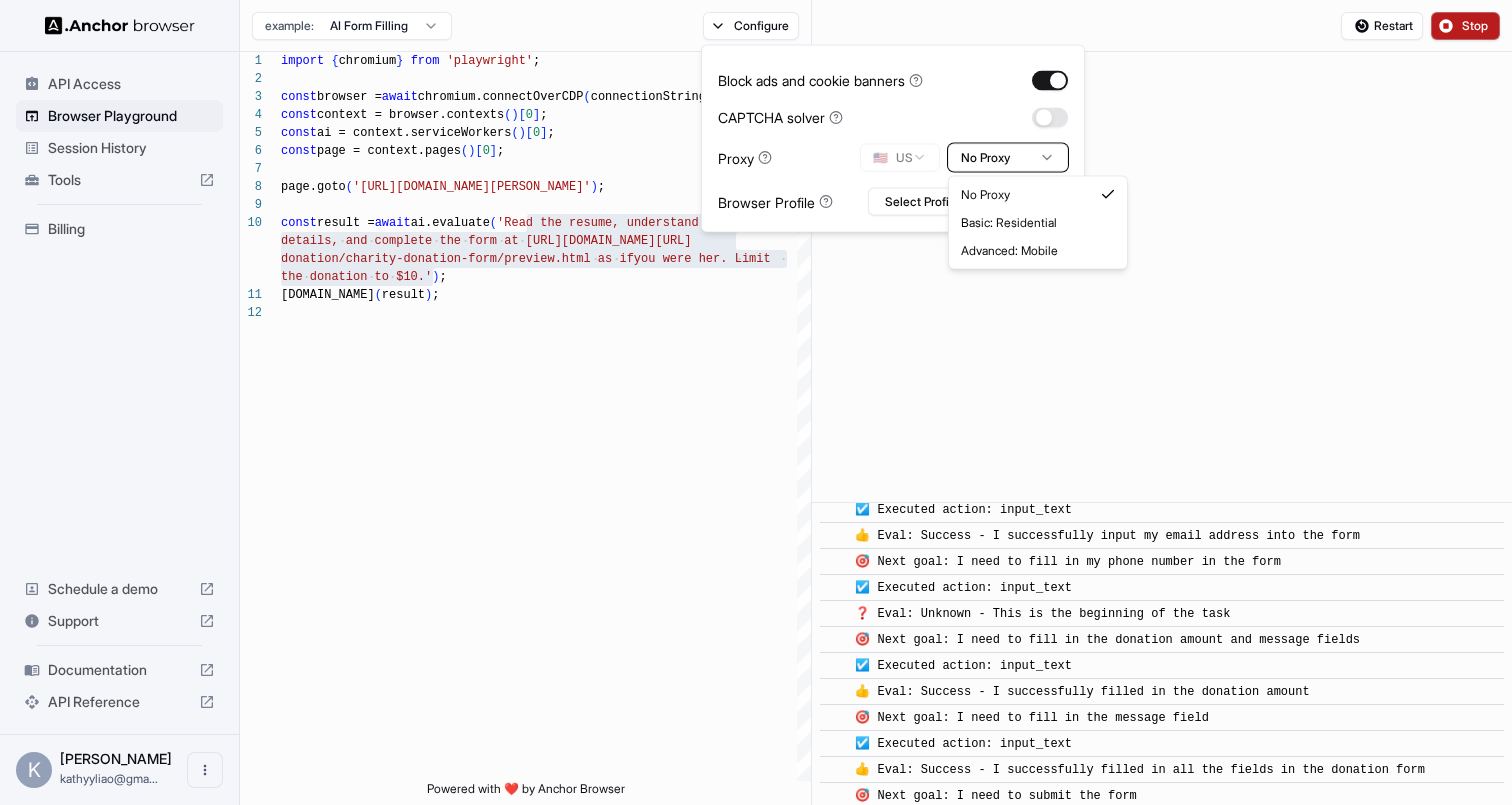 click on "API Access Browser Playground Session History Tools Billing Schedule a demo Support Documentation API Reference K [PERSON_NAME] kathyyliao@gma... Browser Playground example:  AI Form Filling Configure Restart Stop 1 2 3 4 5 6 7 8 9 10 11 12 import   {  chromium  }   from   'playwright' ; const  browser =  await  chromium.connectOverCDP ( connectionString ) ; const  context = browser.contexts ( ) [ 0 ] ; const  ai = context.serviceWorkers ( ) [ 0 ] ; const  page = context.pages ( ) [ 0 ] ; page.goto ( '[URL][DOMAIN_NAME][PERSON_NAME]' ) ; const  result =  await  ai.evaluate ( 'Read the resume, understand the  details, and complete the form at [URL] [DOMAIN_NAME][URL] donation/charity-donation-form/preview.html as if  you were her. Limit  the donation to $10.' ) ; [DOMAIN_NAME] ( result ) ; const  context:  BrowserContext Powered with ❤️ by Anchor Browser ​ Started Execution  ​ ​ ❓ Eval: Unknown - This is the beginning of the task  ​" at bounding box center [756, 402] 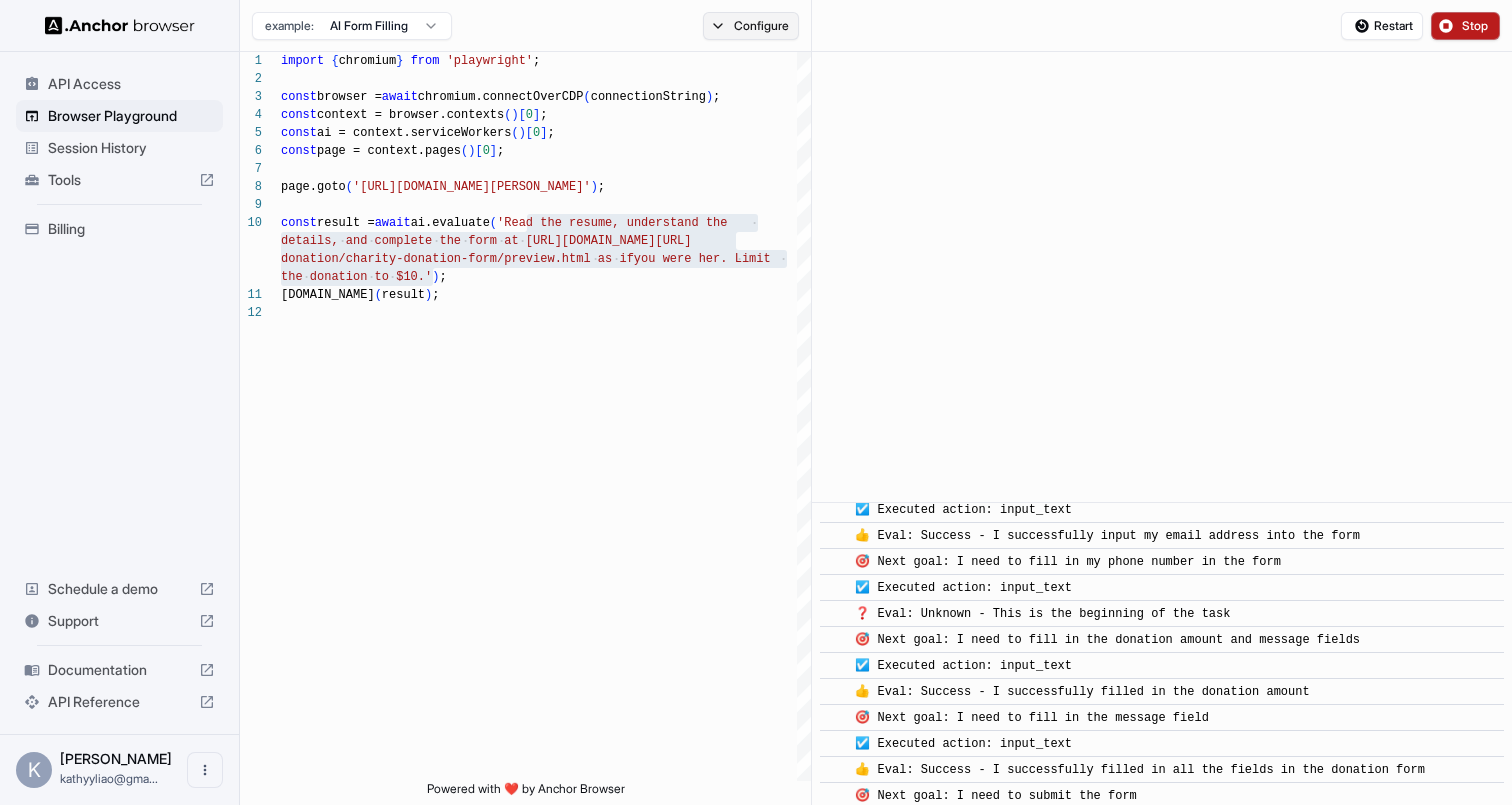 click on "Configure" at bounding box center (751, 26) 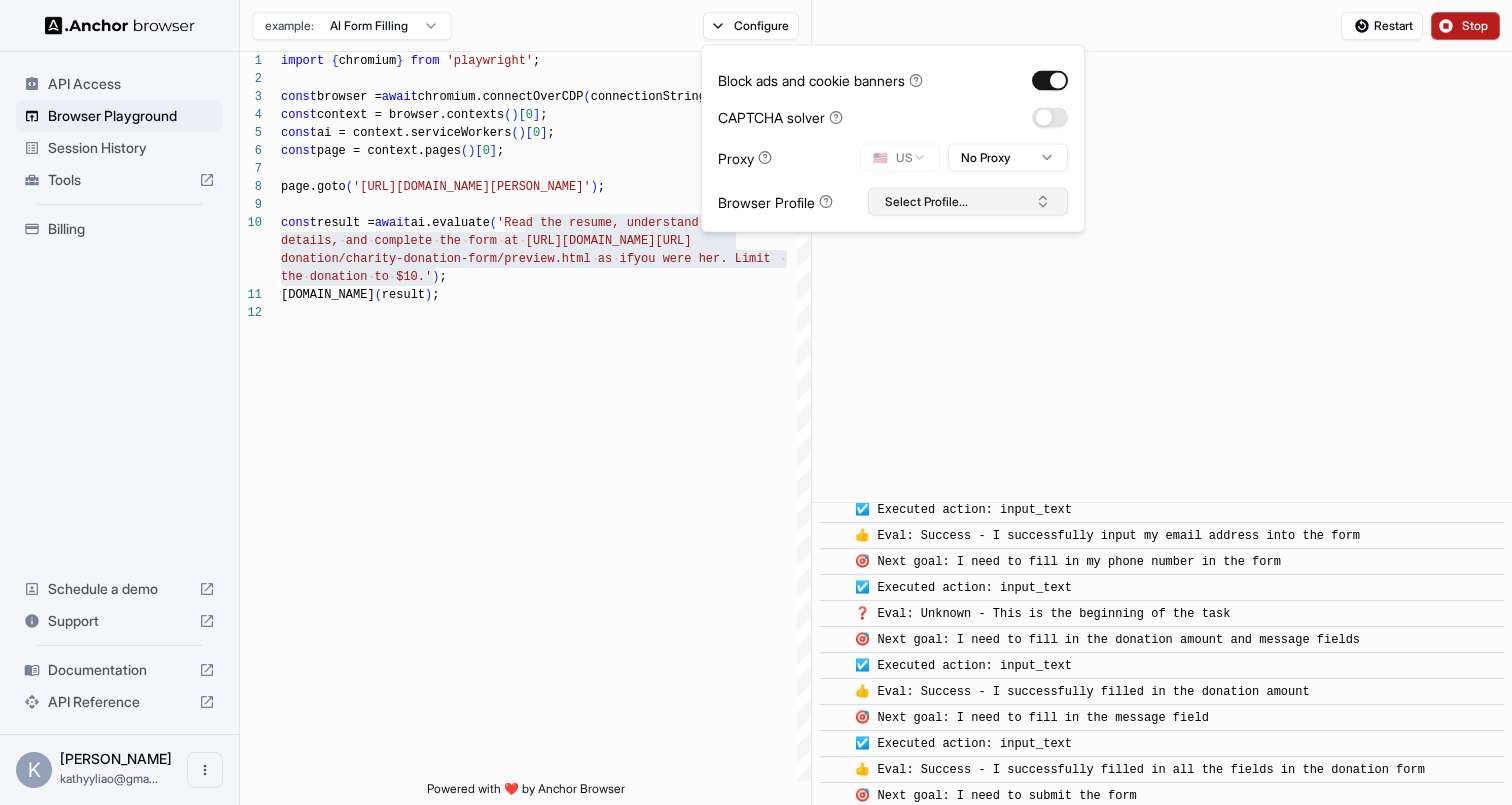 click on "Select Profile..." at bounding box center (968, 202) 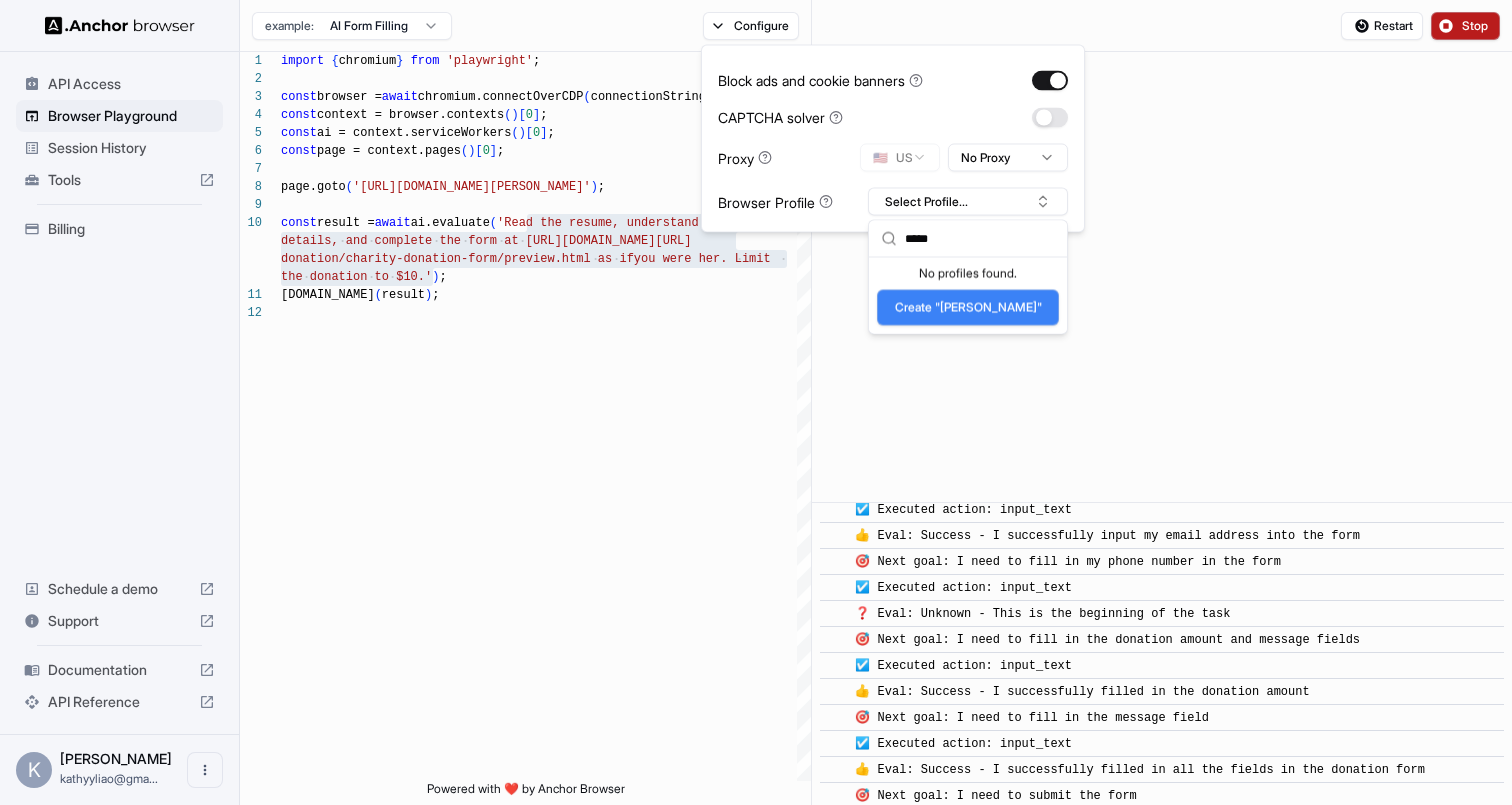 type on "*****" 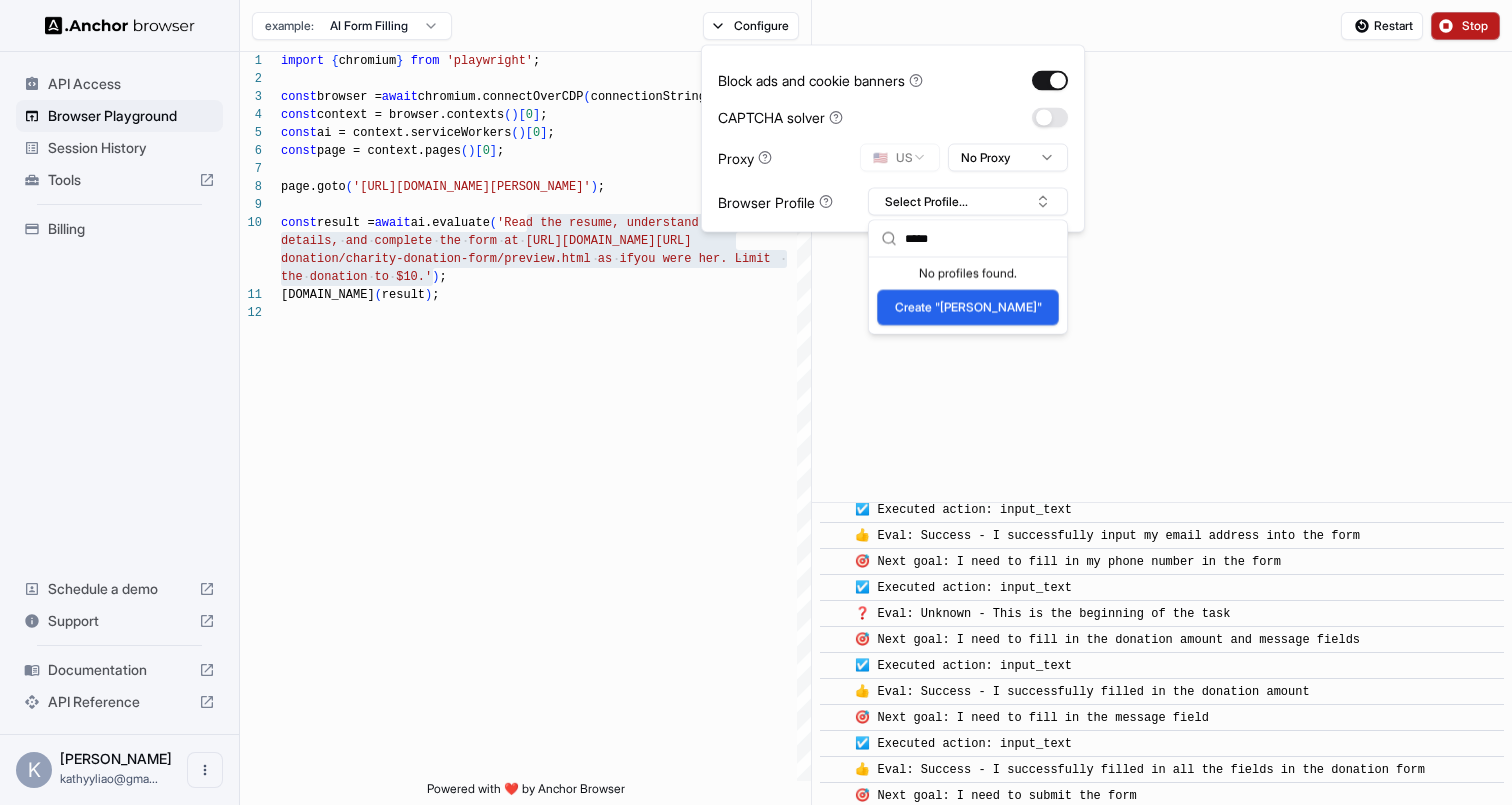 click on "Create "[PERSON_NAME]"" at bounding box center [968, 308] 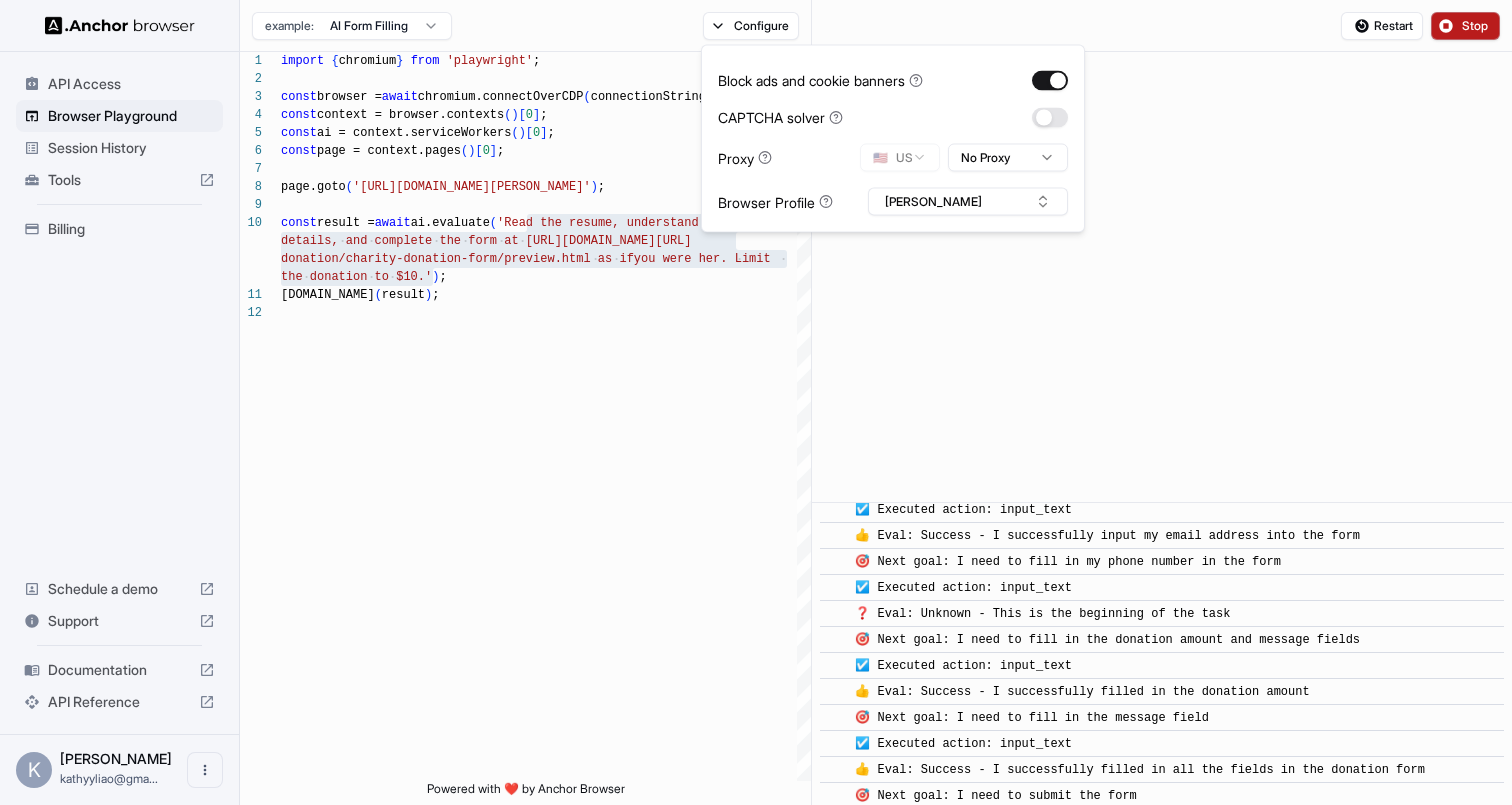 click 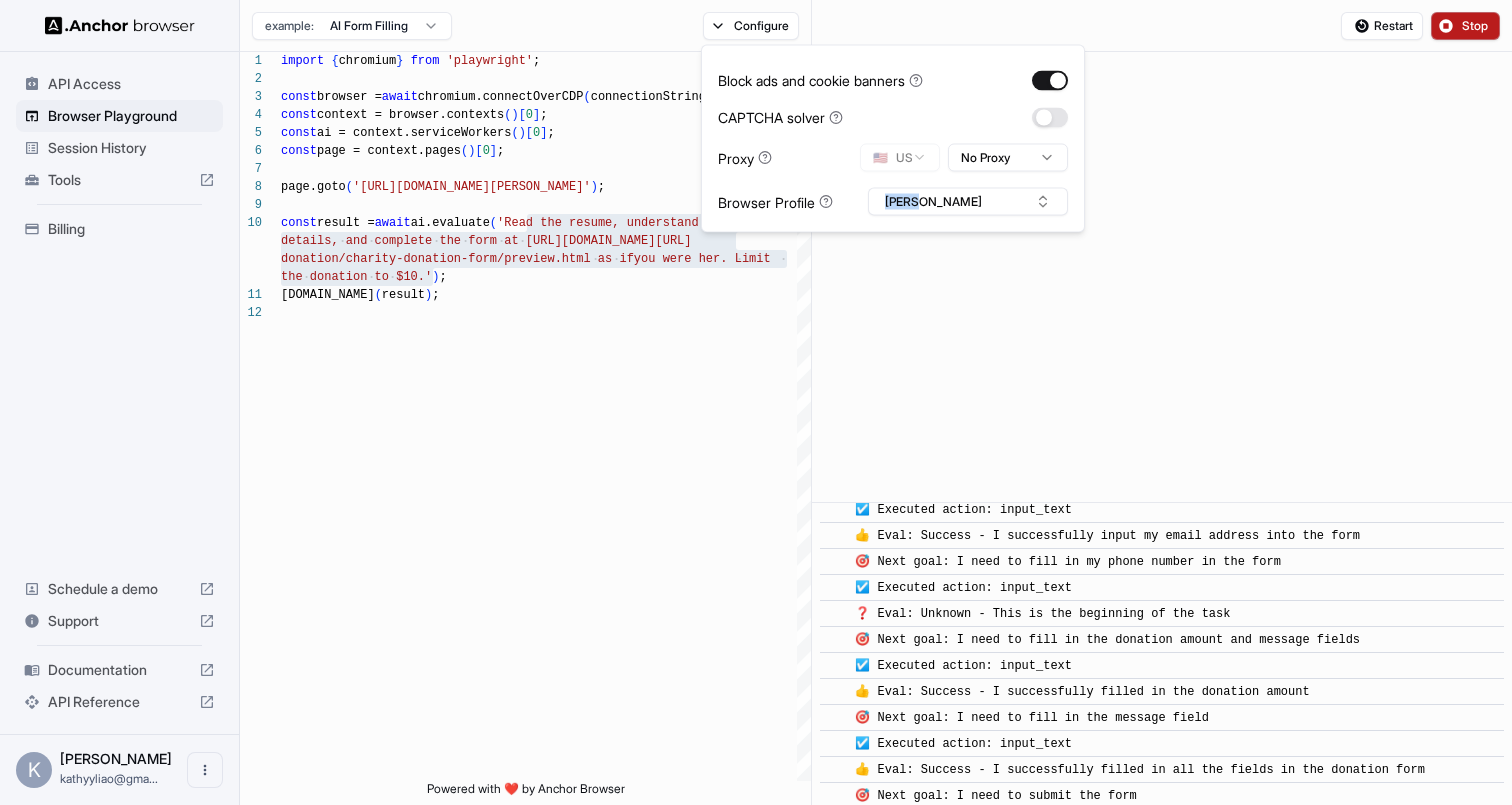 click 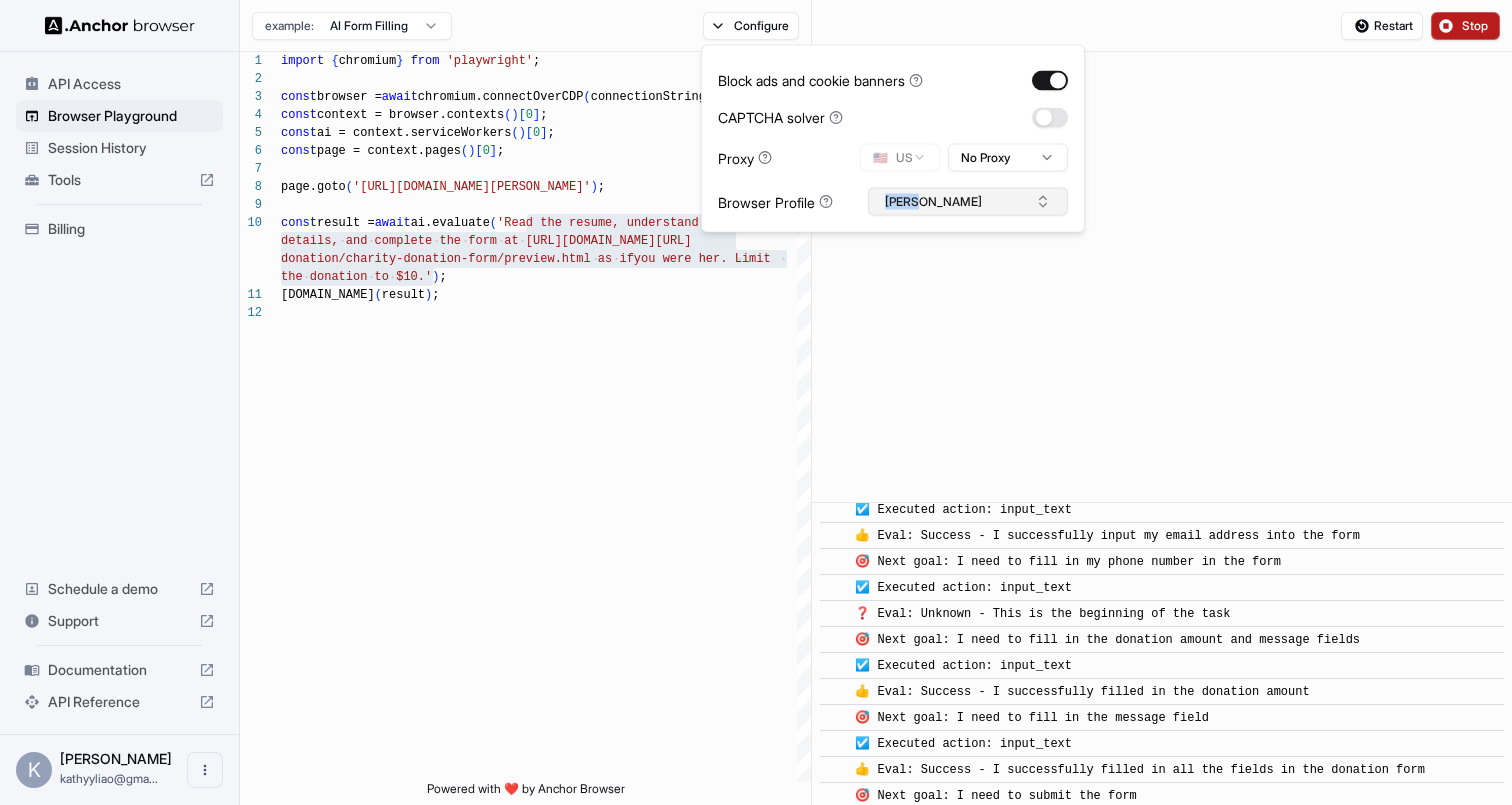 click on "[PERSON_NAME]" at bounding box center (968, 202) 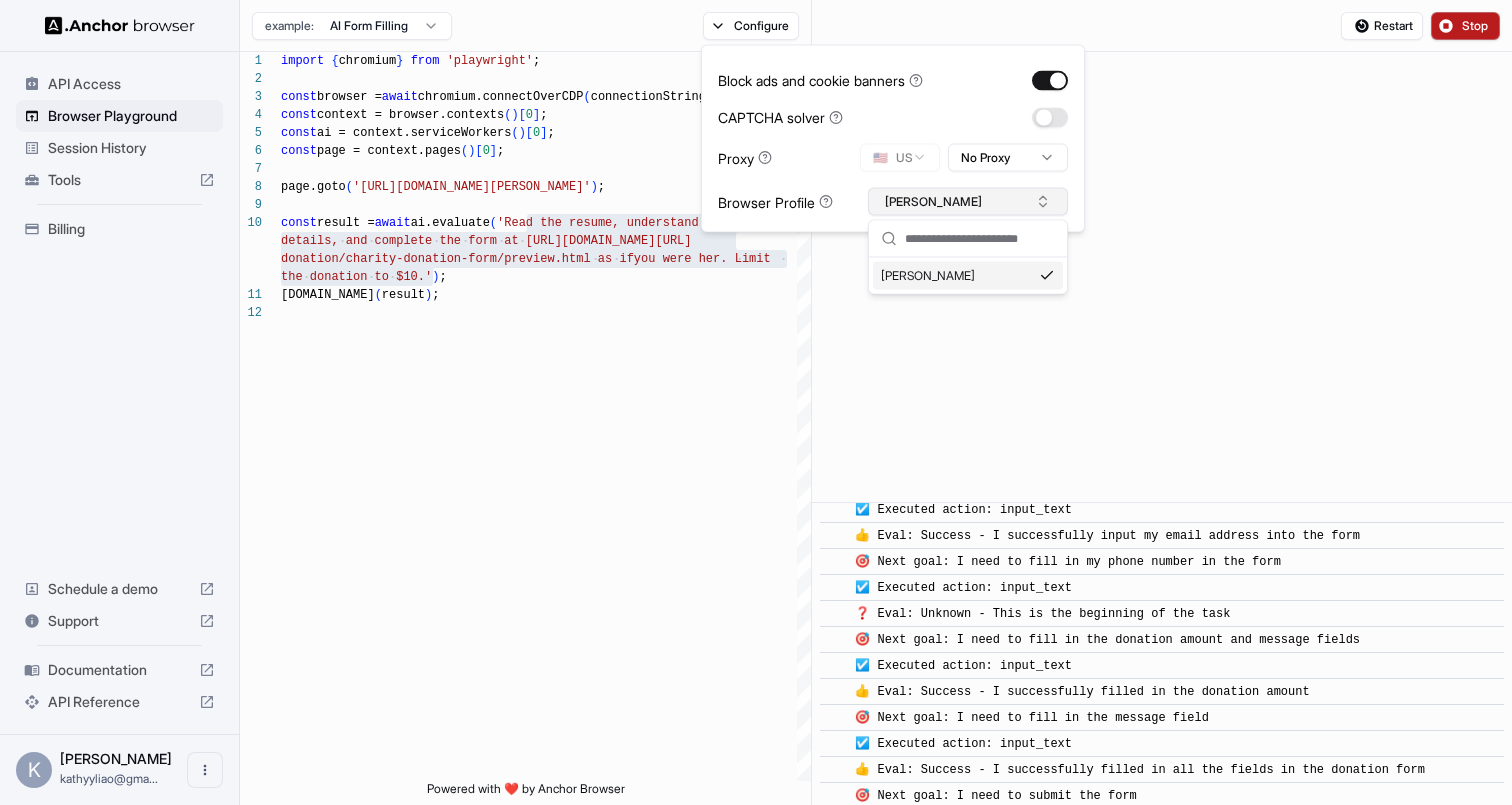 click on "[PERSON_NAME]" at bounding box center [968, 202] 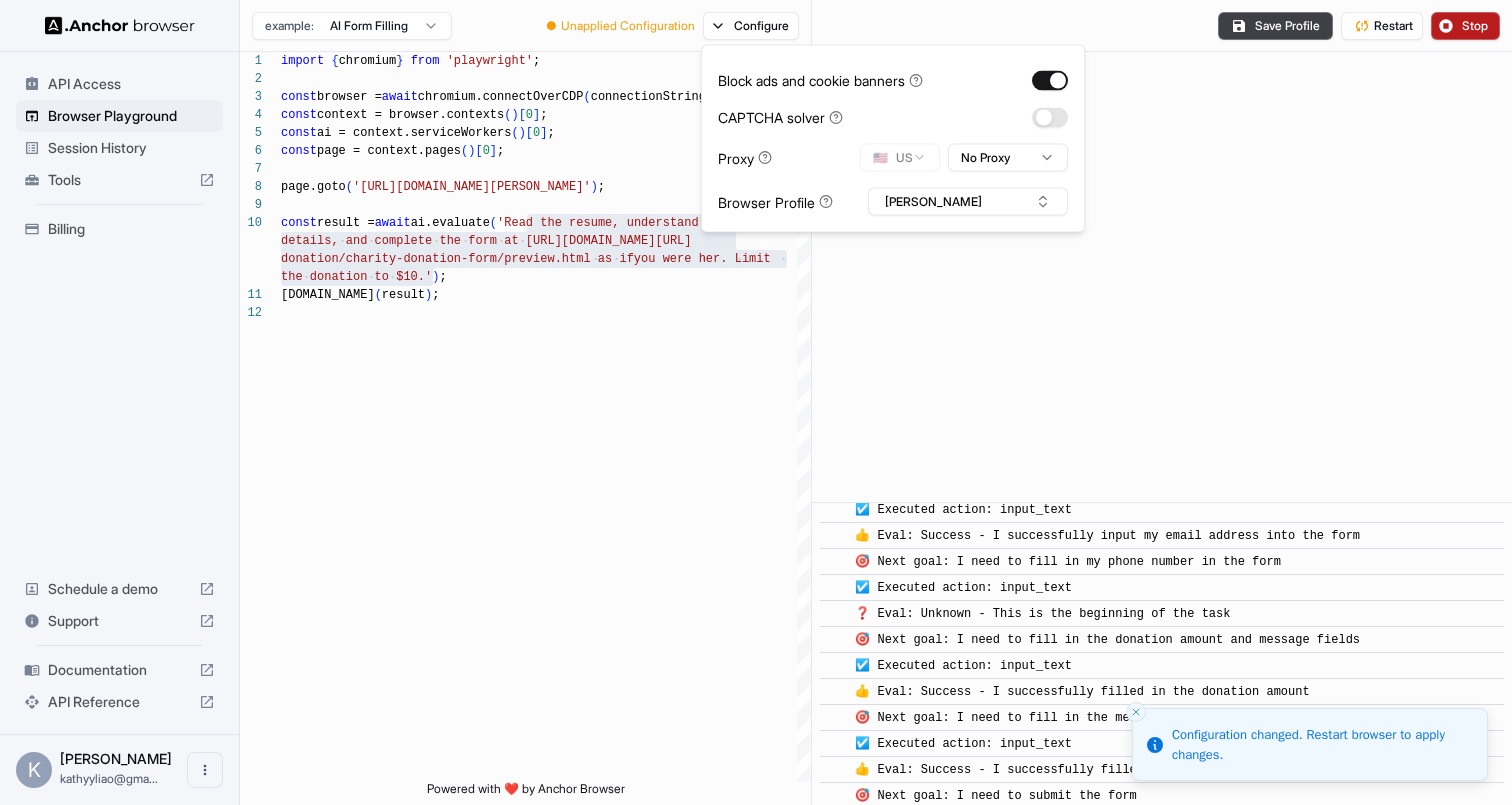 click on "Session History" at bounding box center (131, 148) 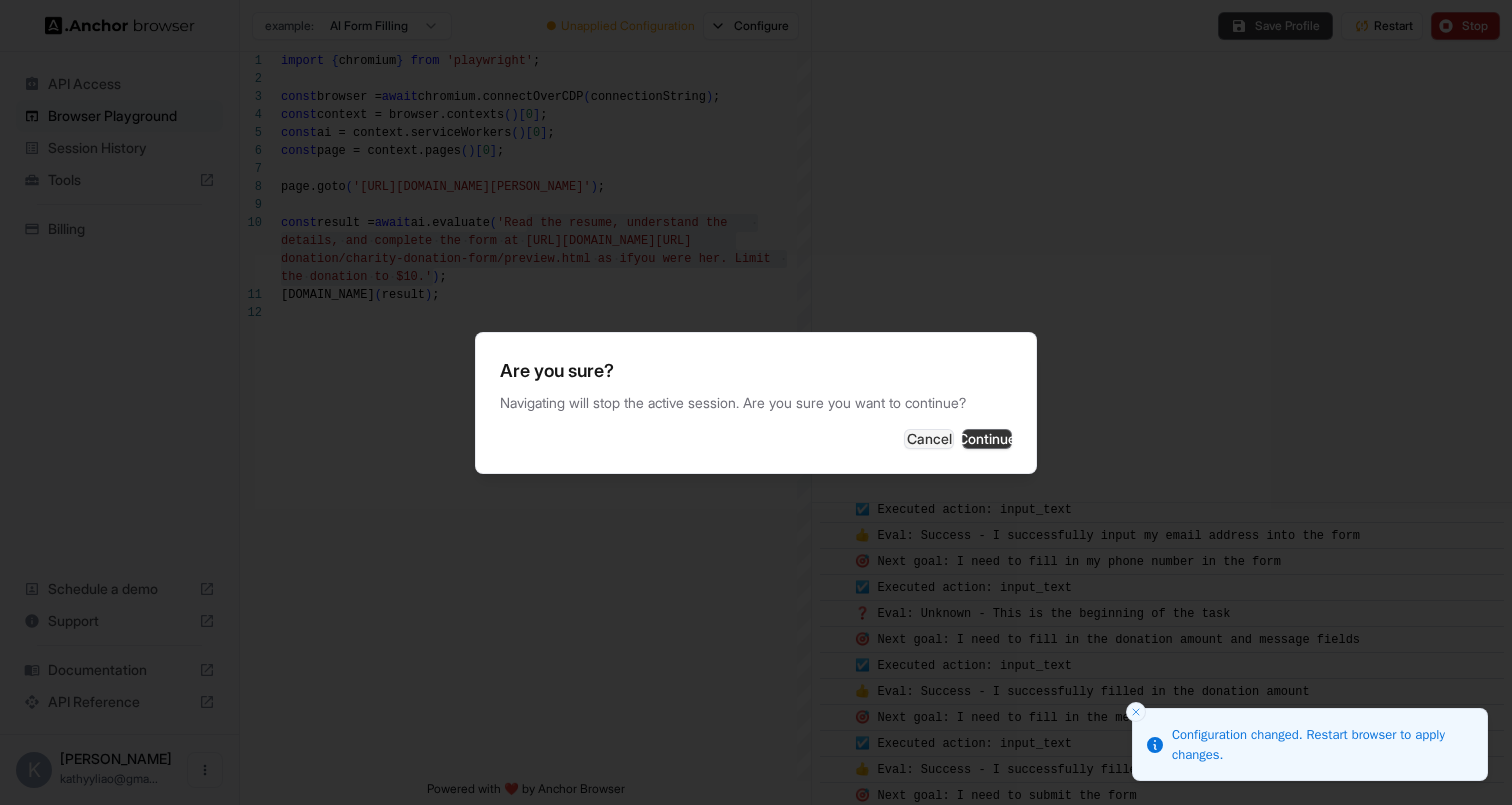 click on "Continue" at bounding box center (987, 439) 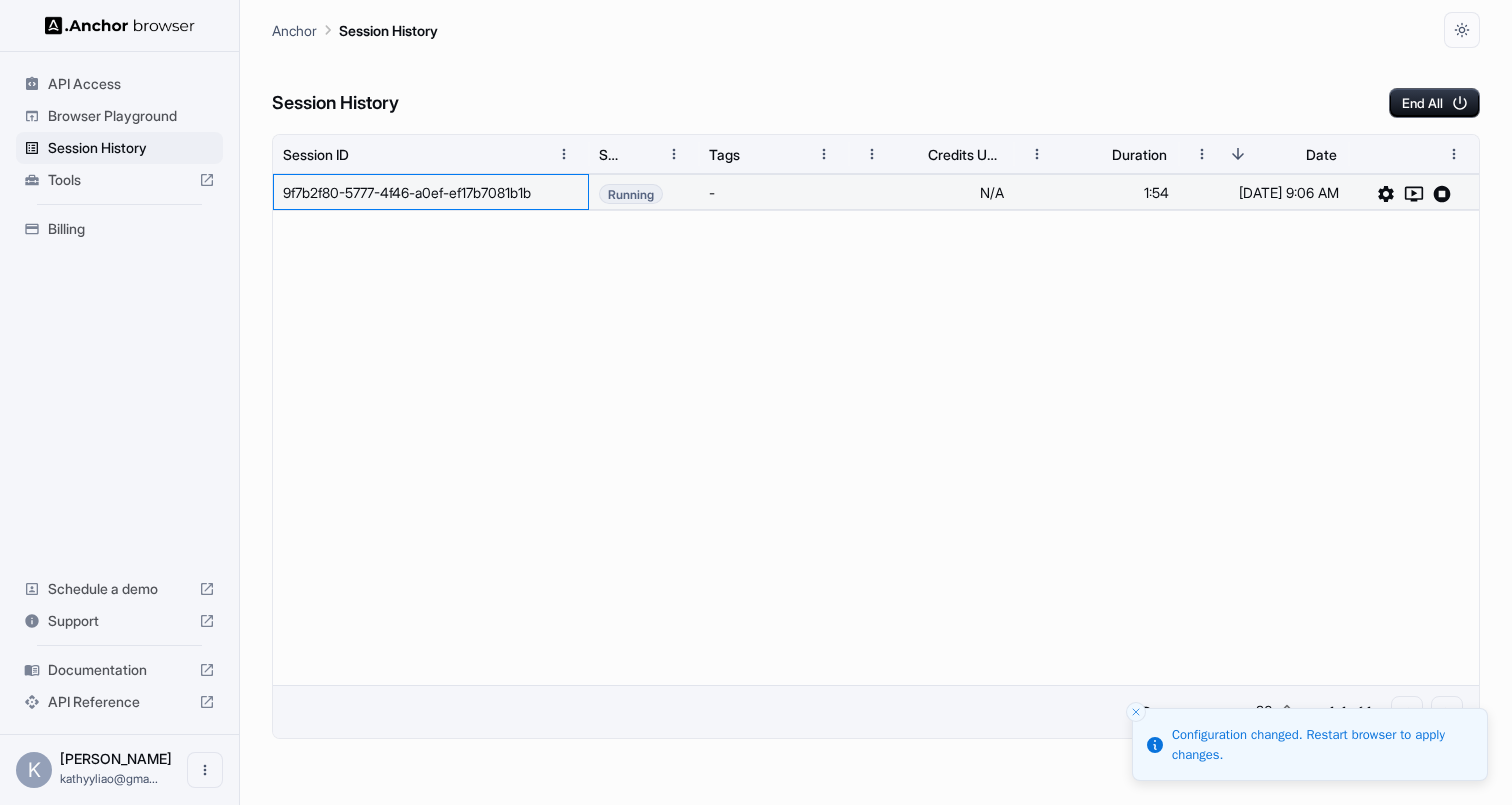 click on "9f7b2f80-5777-4f46-a0ef-ef17b7081b1b" at bounding box center (431, 192) 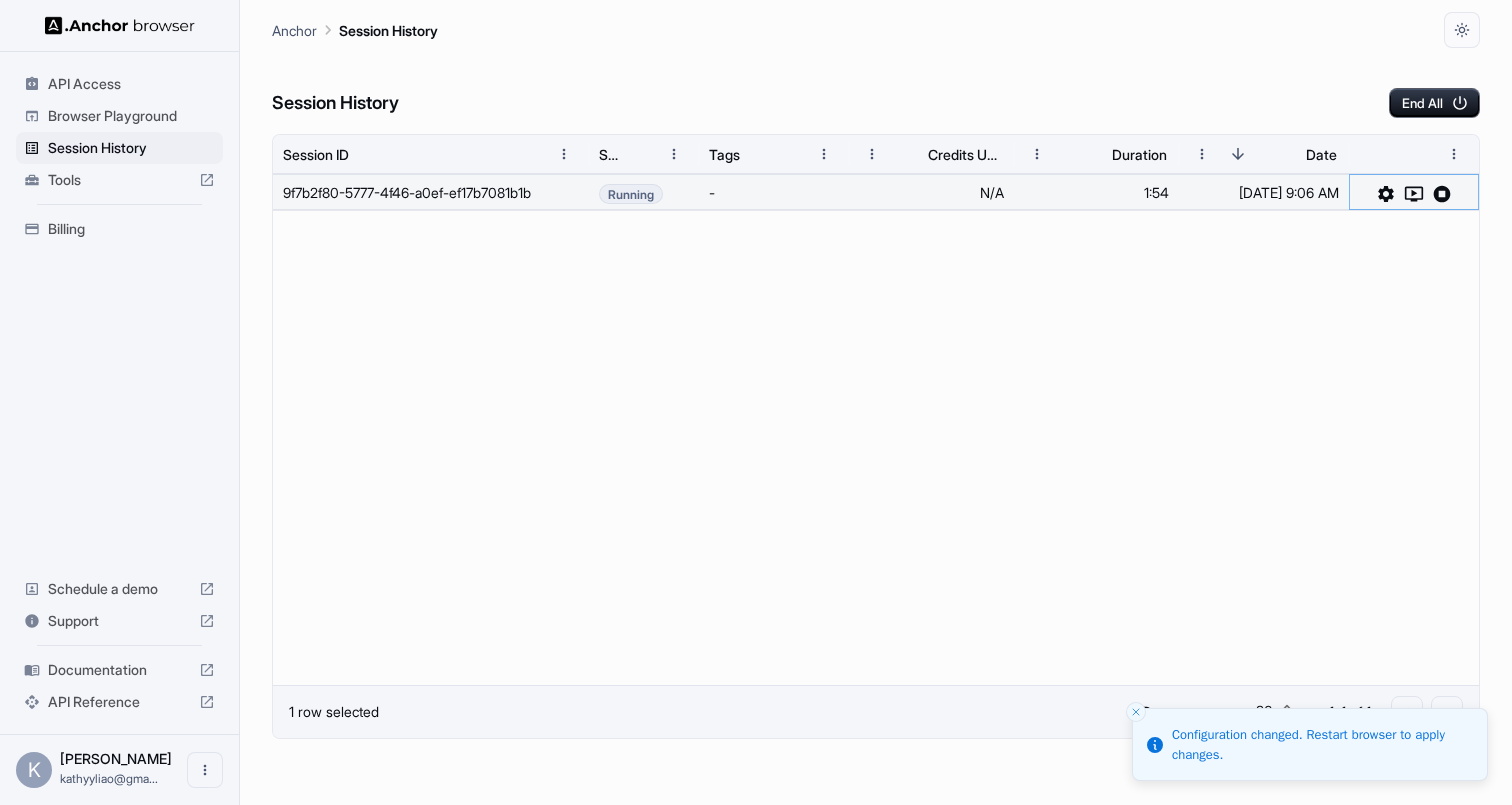 click 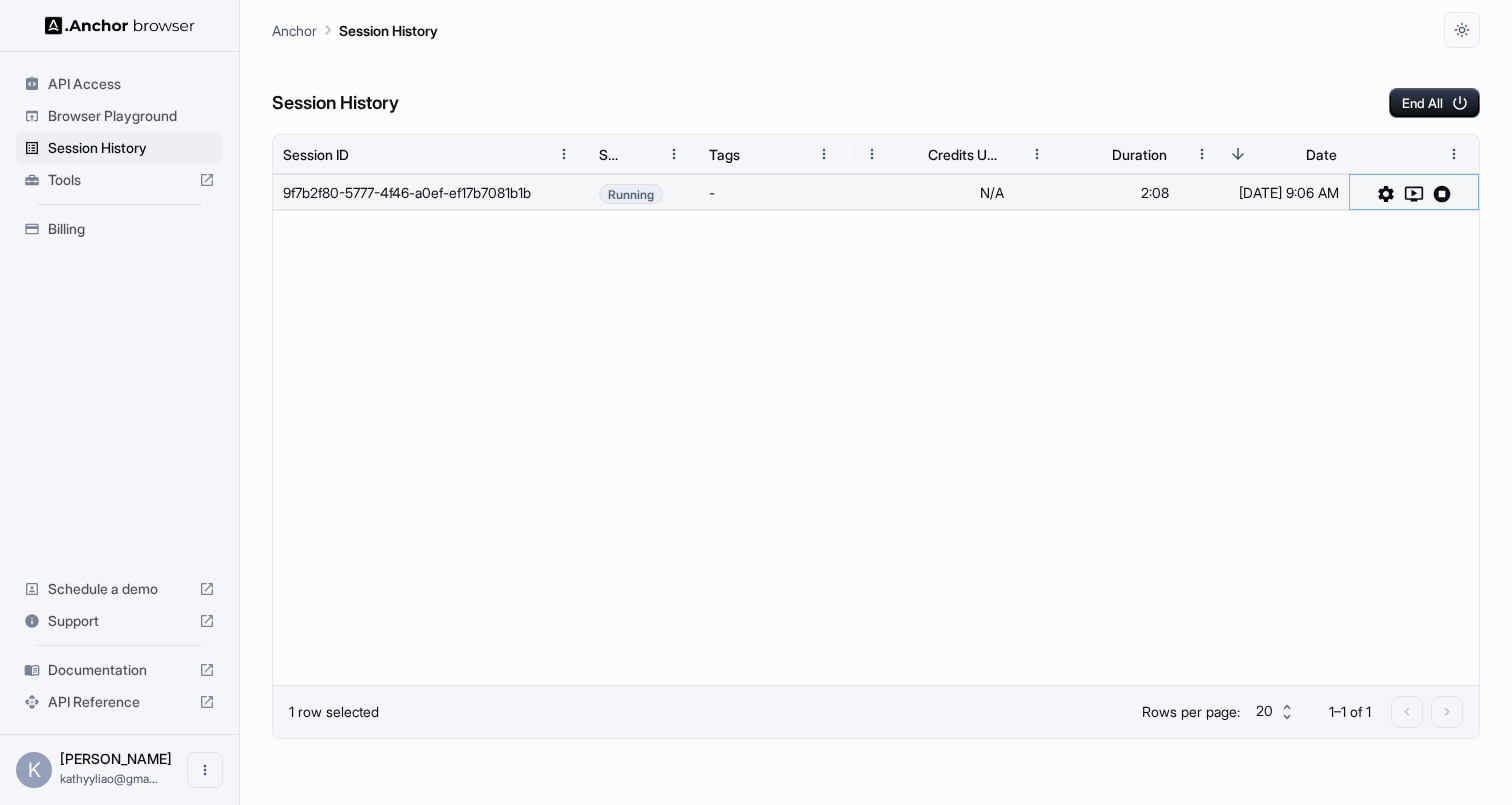 click 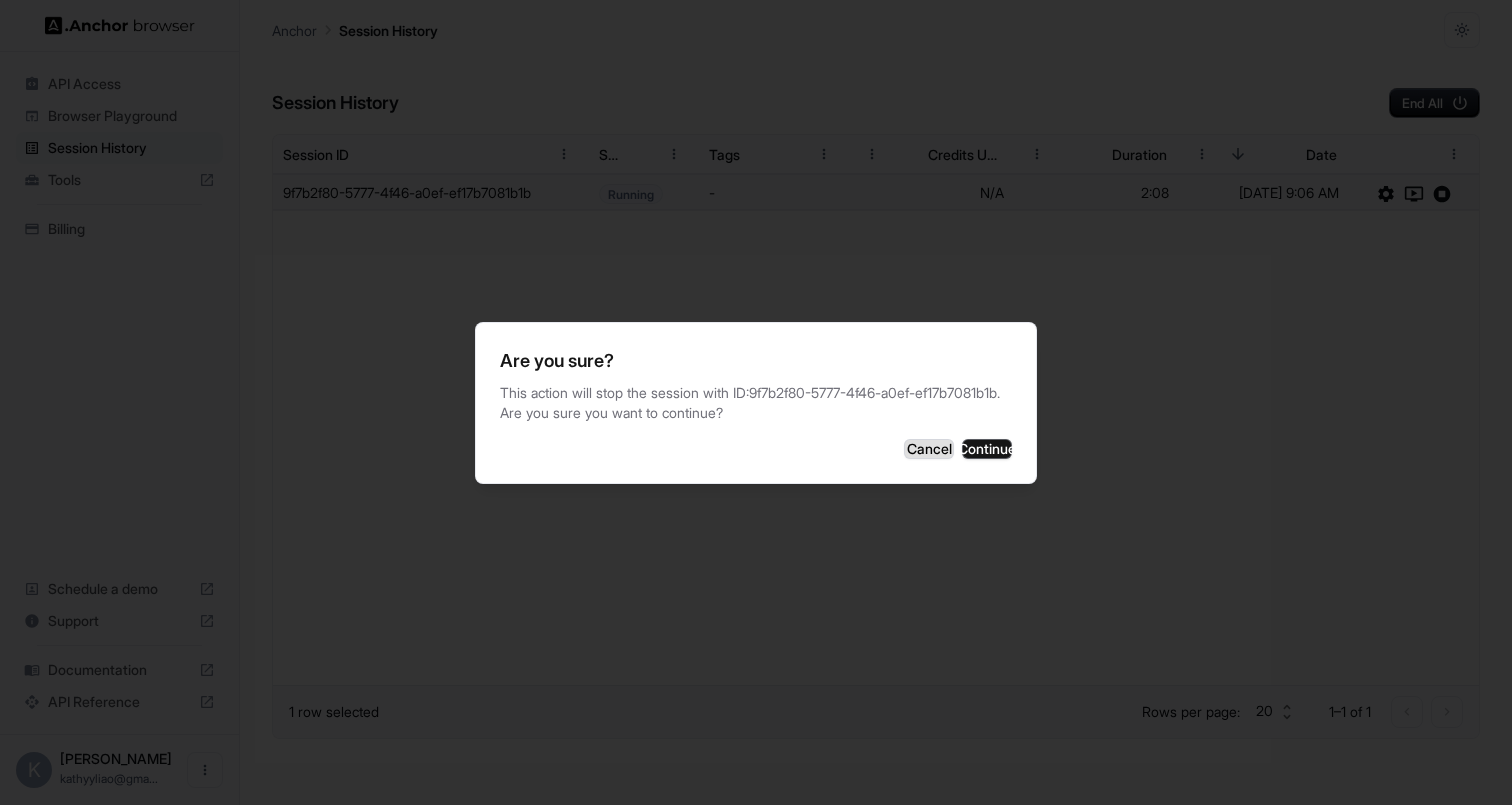 click on "Cancel" at bounding box center [929, 449] 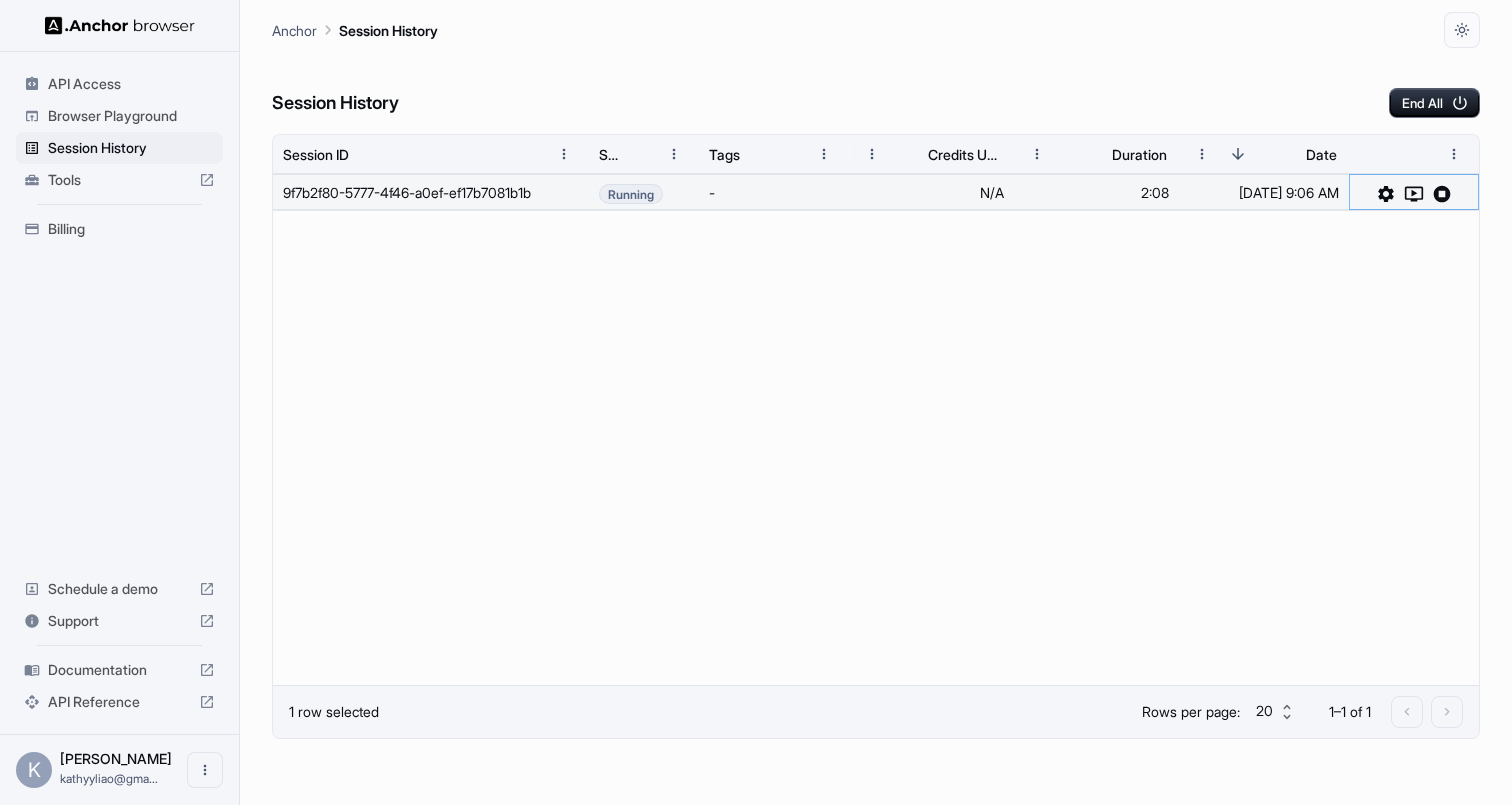 click 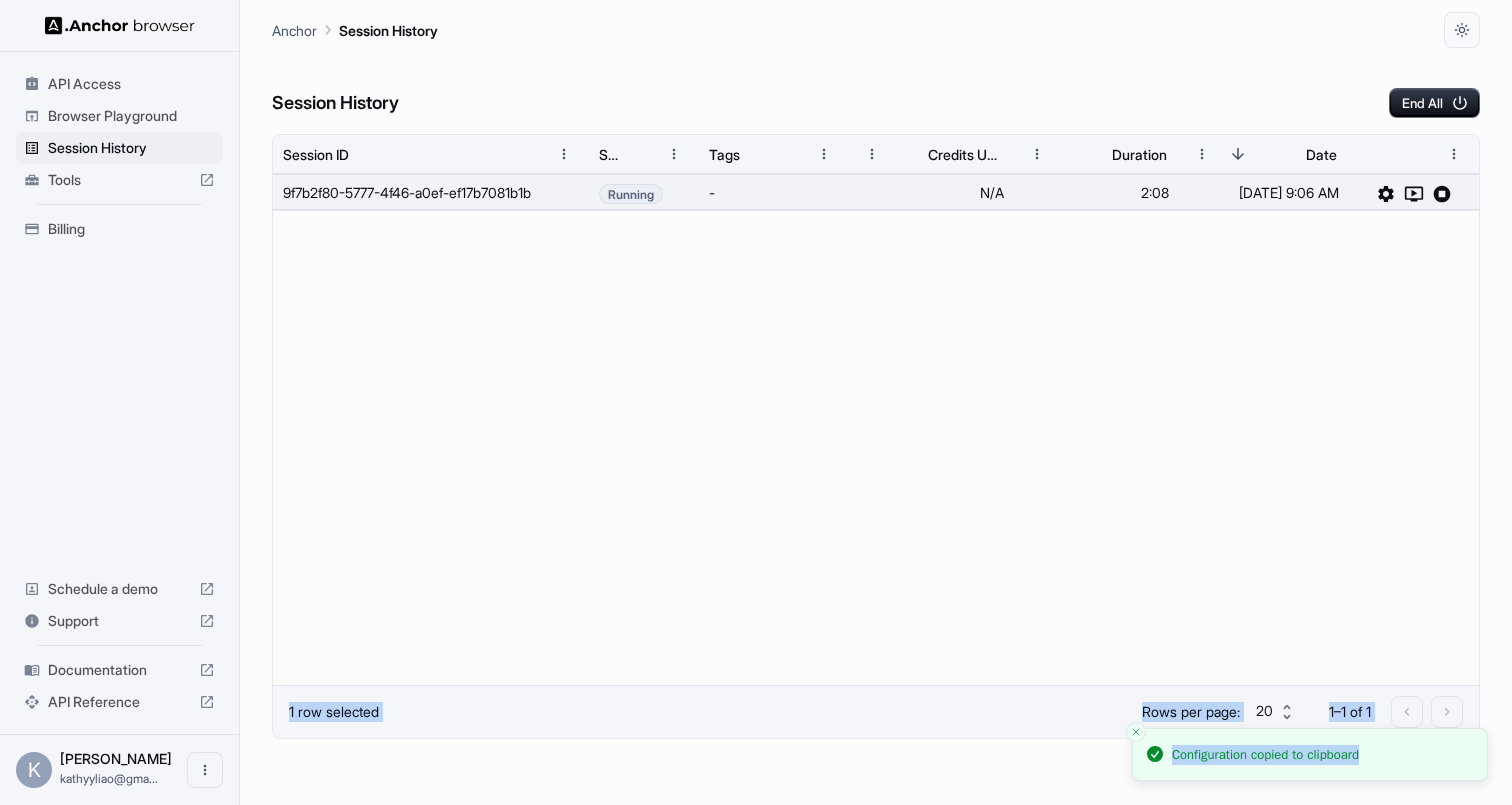 drag, startPoint x: 1223, startPoint y: 292, endPoint x: 1263, endPoint y: 302, distance: 41.231056 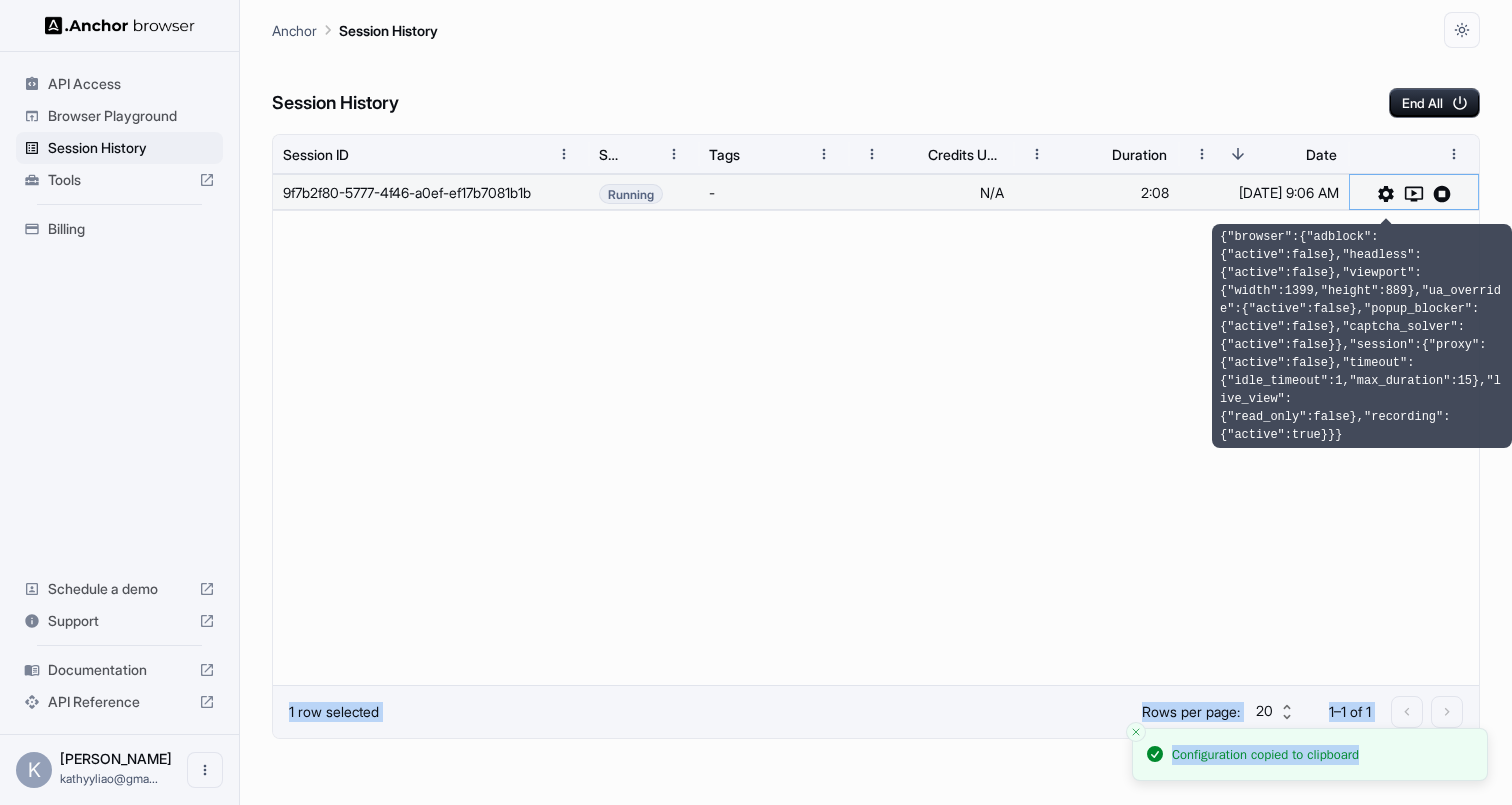 click 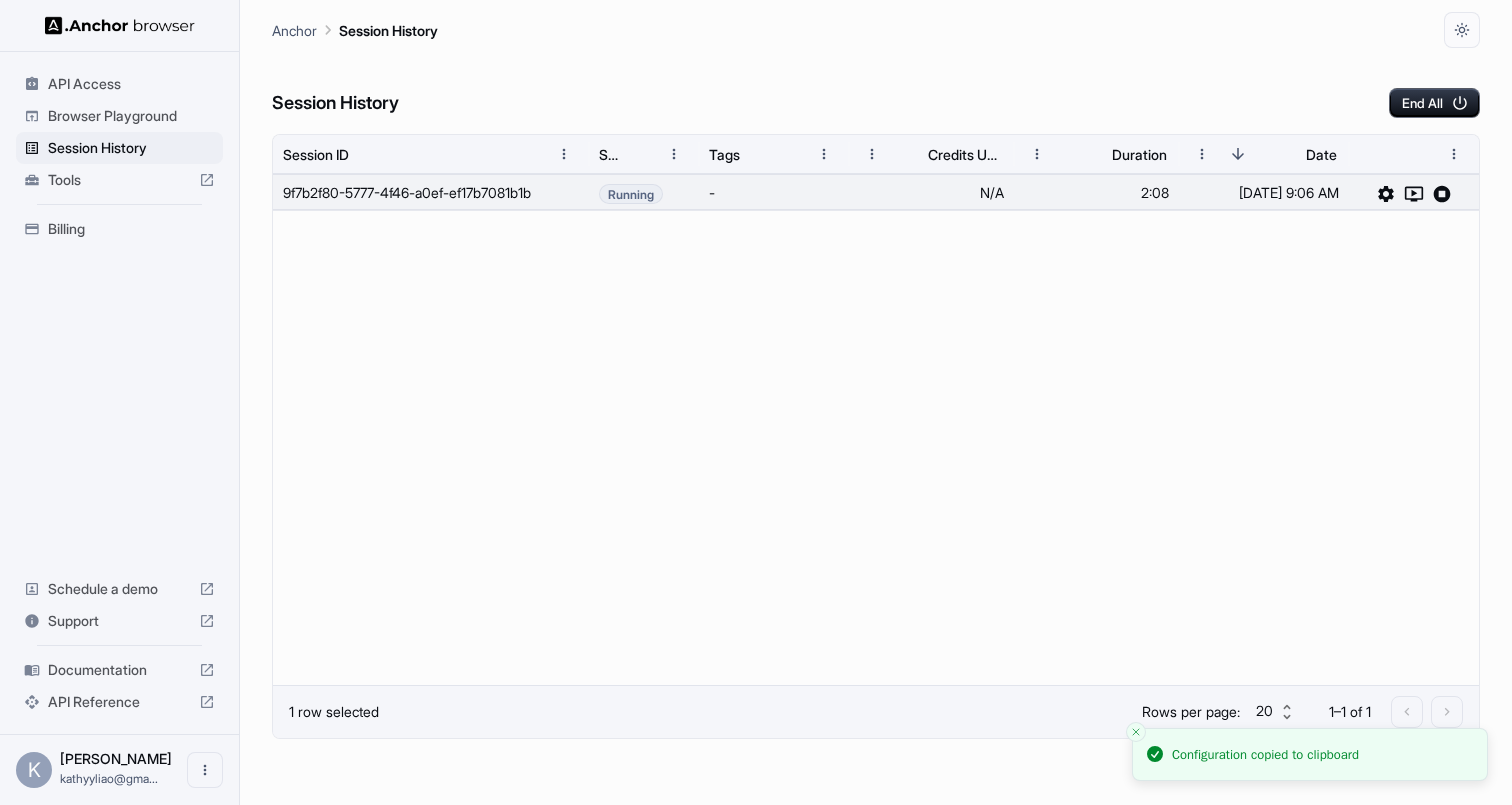 click at bounding box center (876, 447) 